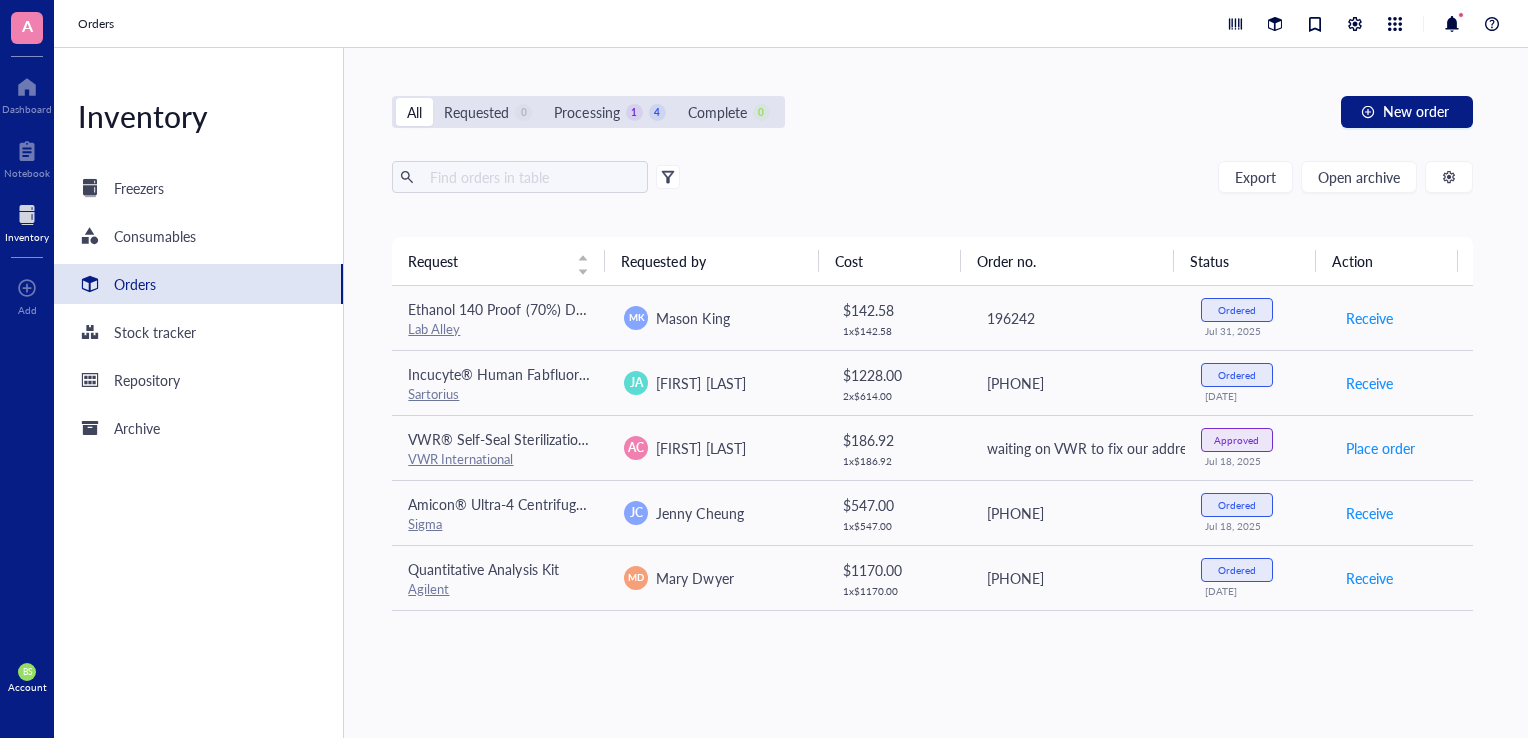 scroll, scrollTop: 0, scrollLeft: 0, axis: both 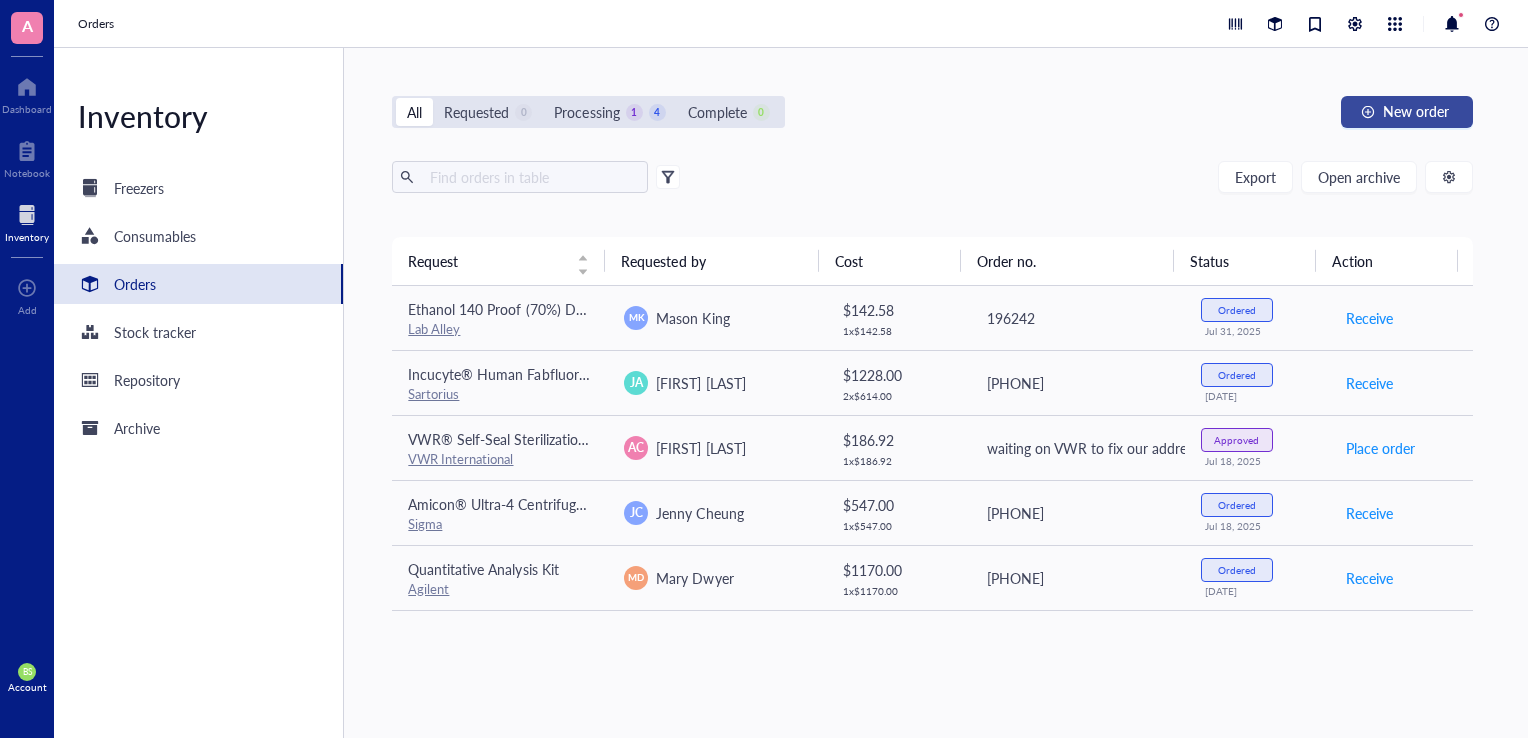 click on "New order" at bounding box center (1416, 111) 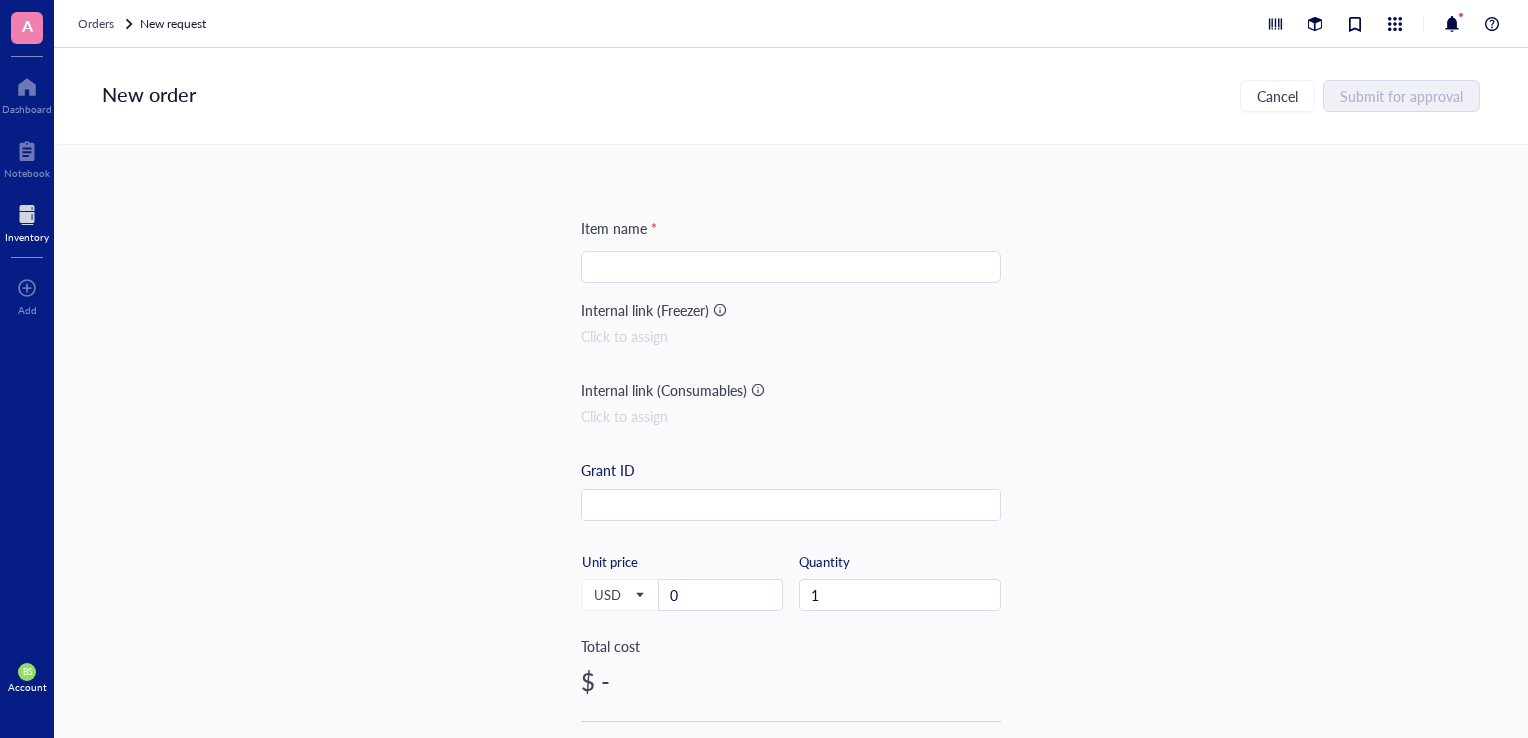 click on "Item name    * Internal link (Freezer) Click to assign Internal link (Consumables) Click to assign Grant ID USD Unit price 0 Quantity 1 Total cost $   - Vendor Link Reference Catalog # Lot # Concentration Vol / Mass Notes" at bounding box center (791, 770) 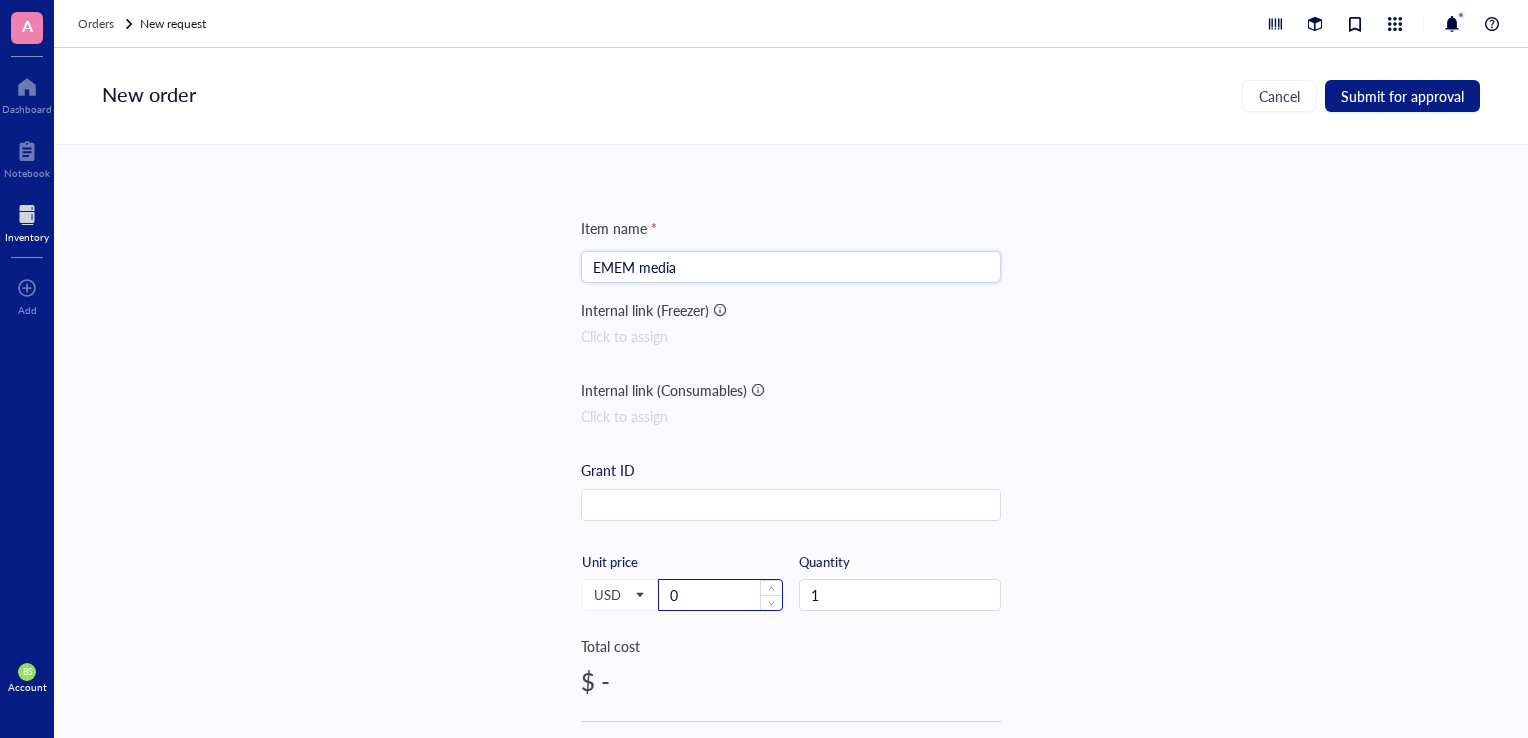 type on "EMEM media" 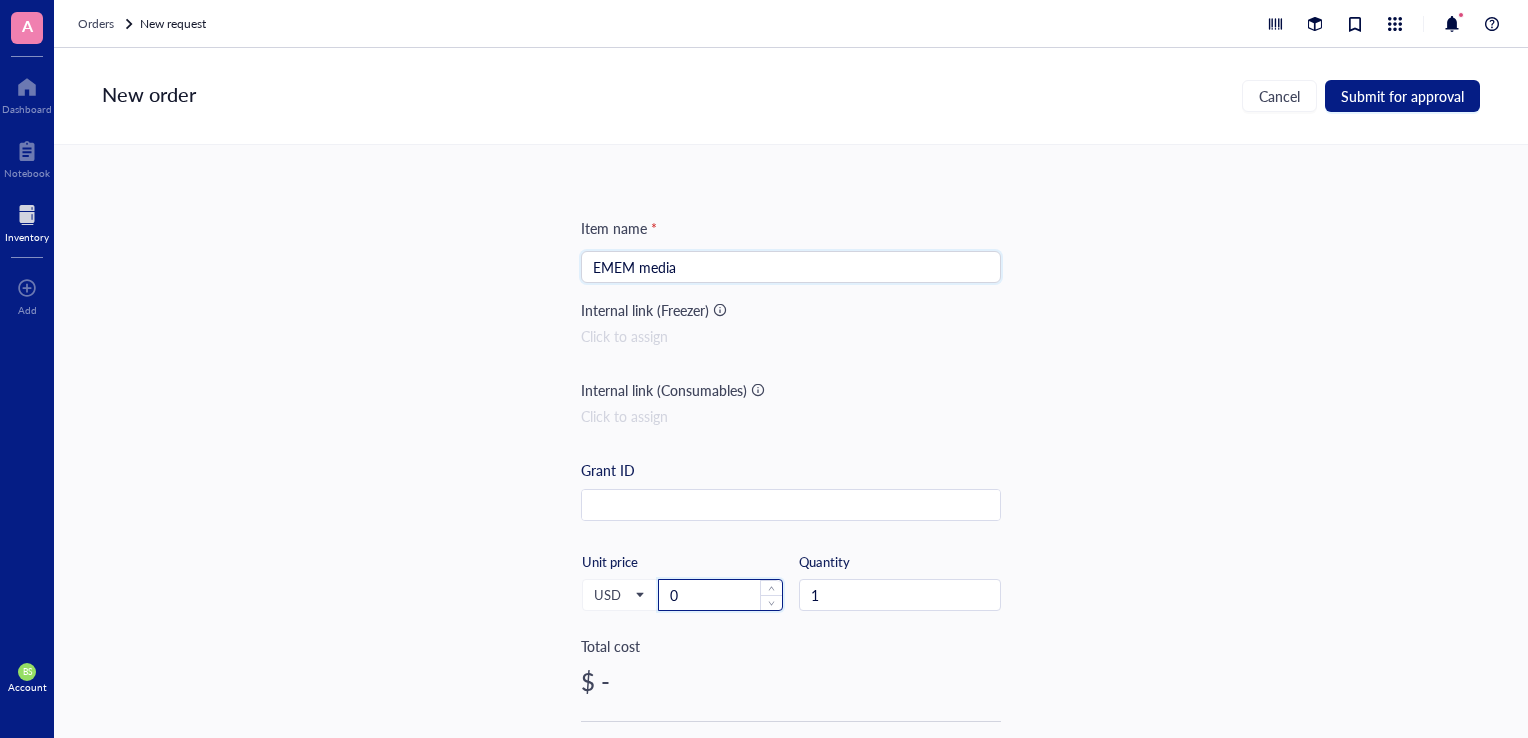 click on "0" at bounding box center [720, 595] 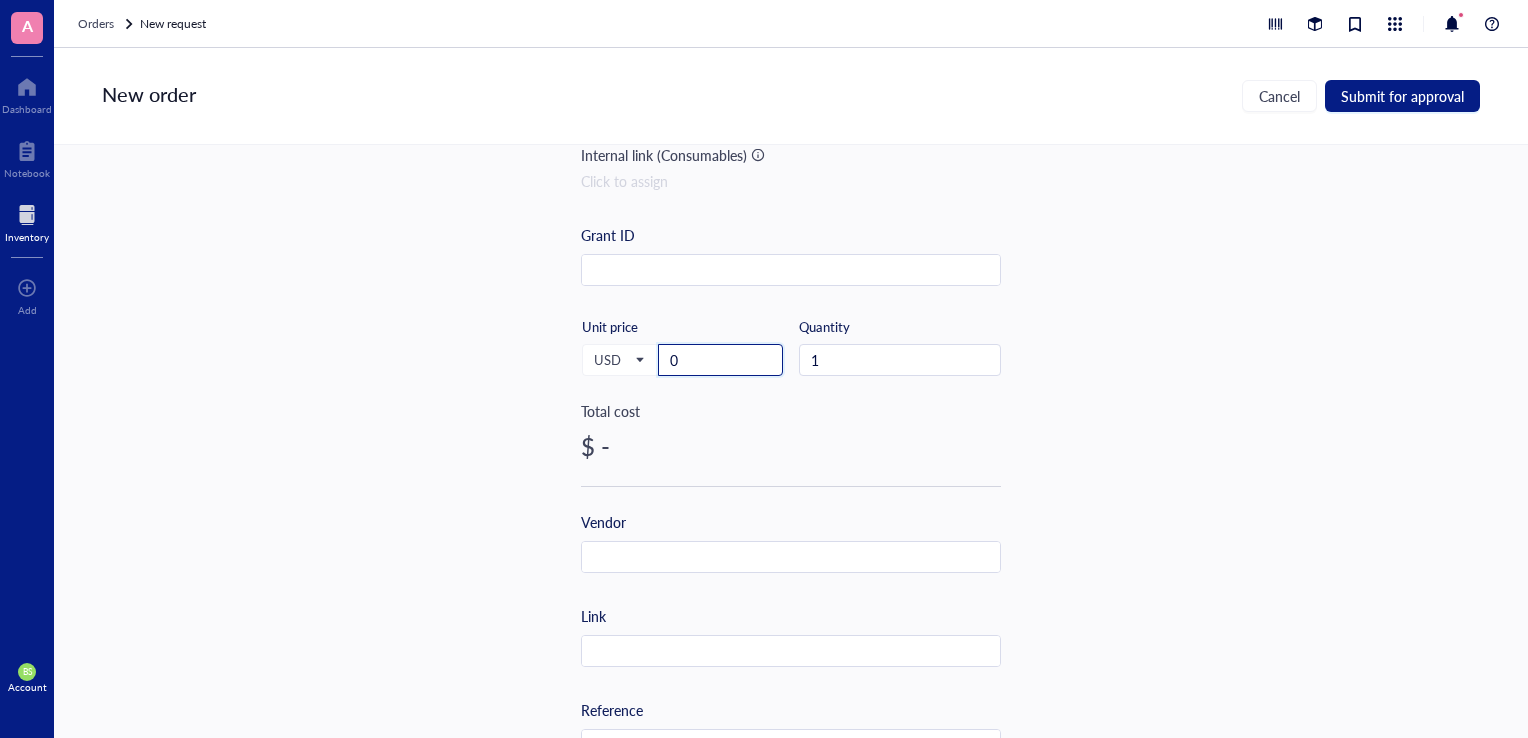 scroll, scrollTop: 400, scrollLeft: 0, axis: vertical 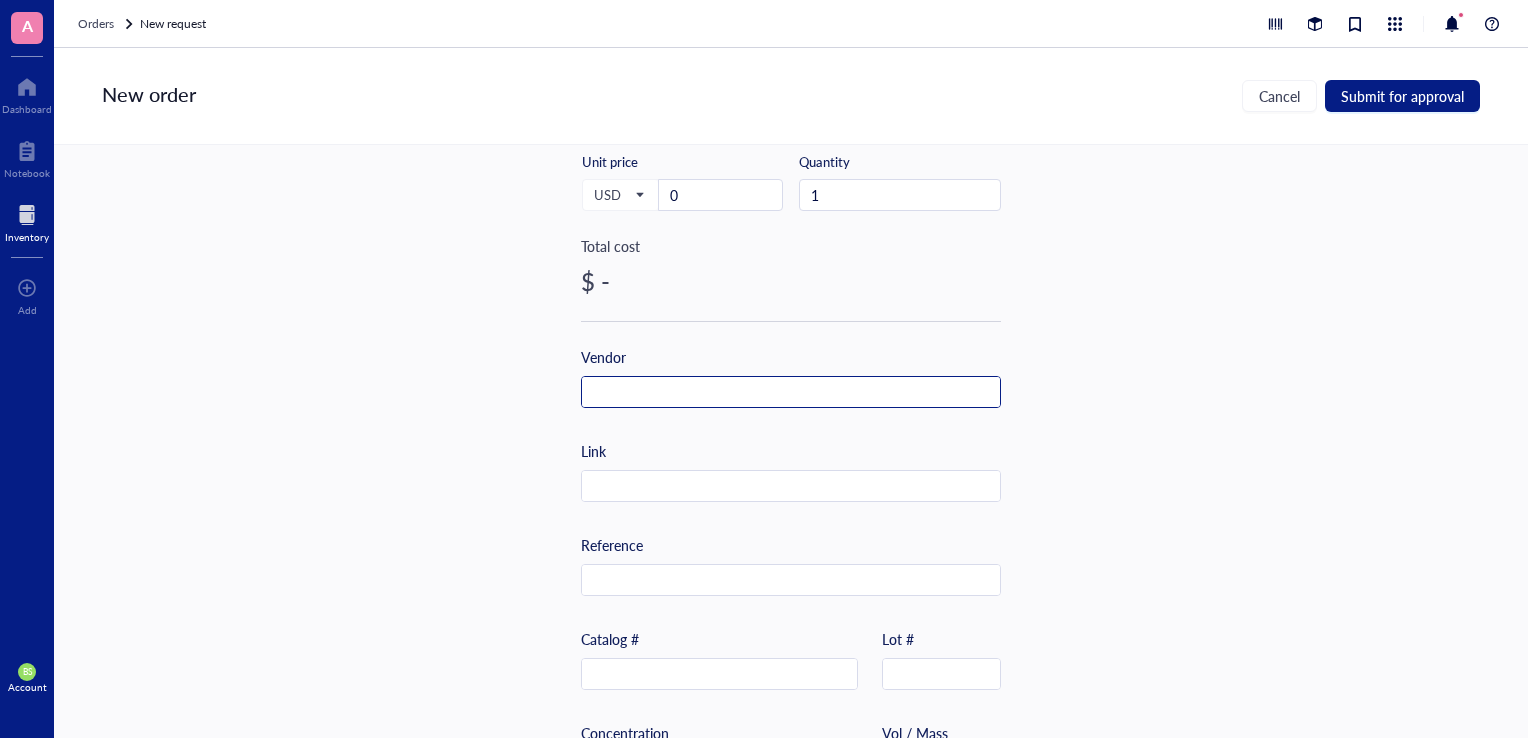 click at bounding box center [791, 393] 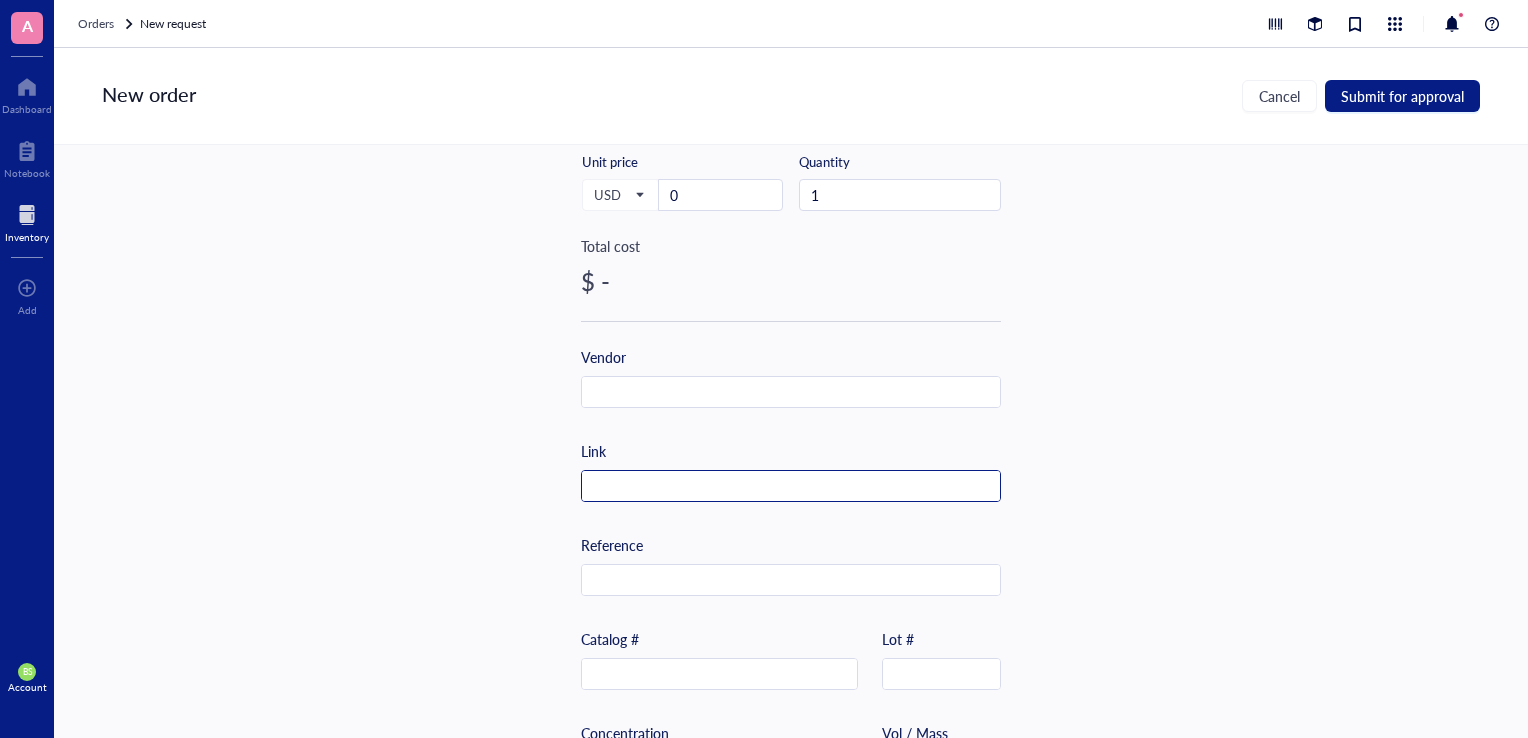 click at bounding box center (791, 487) 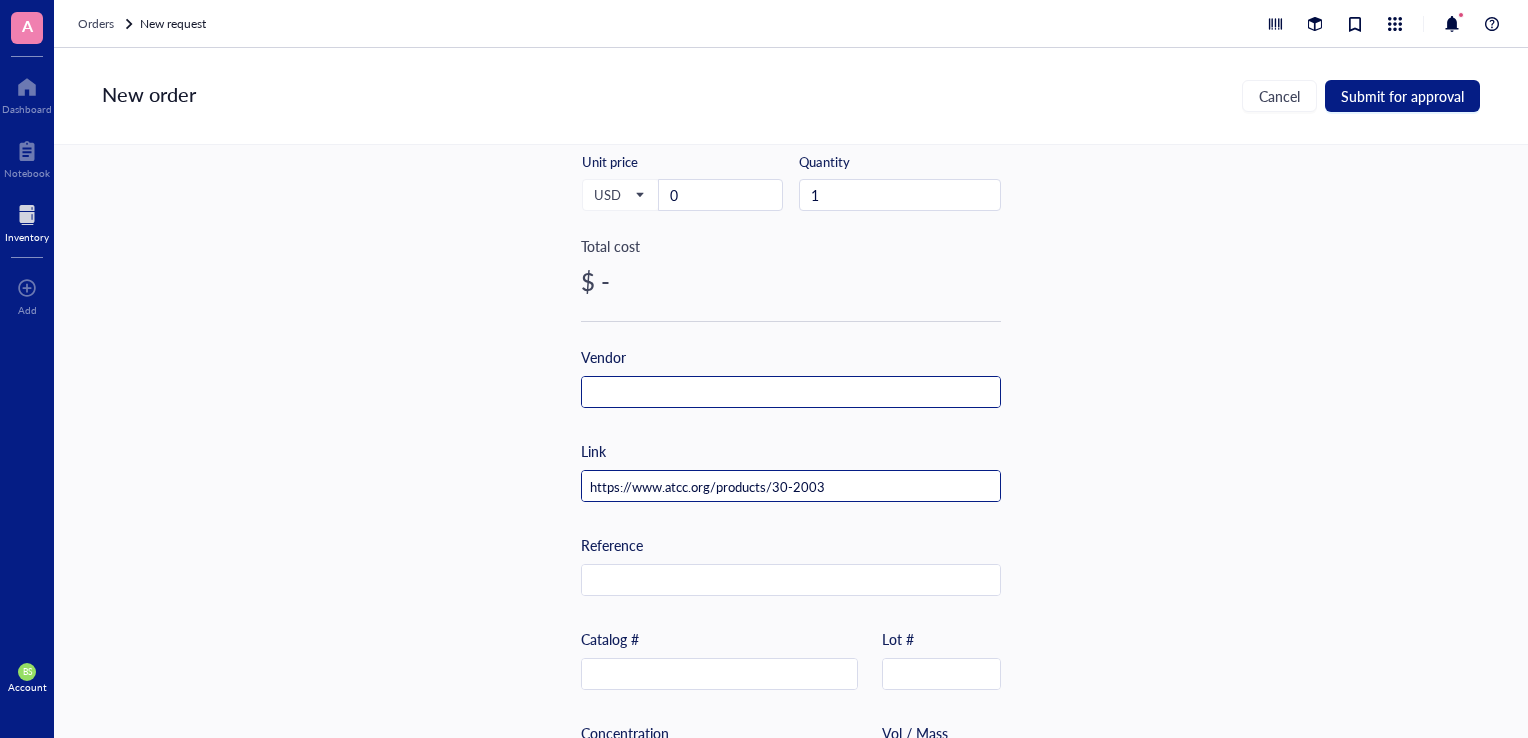 type on "https://www.atcc.org/products/30-2003" 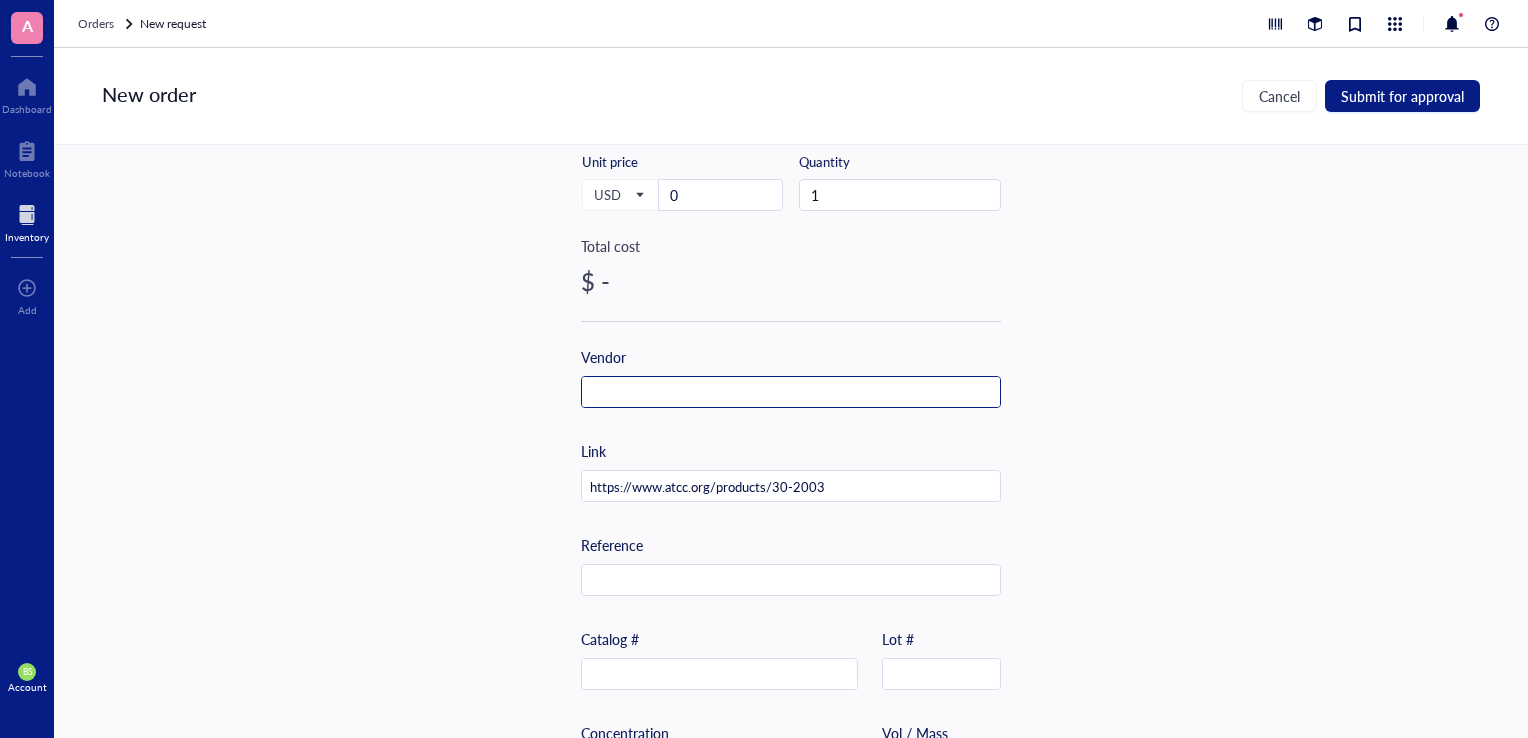 click at bounding box center [791, 392] 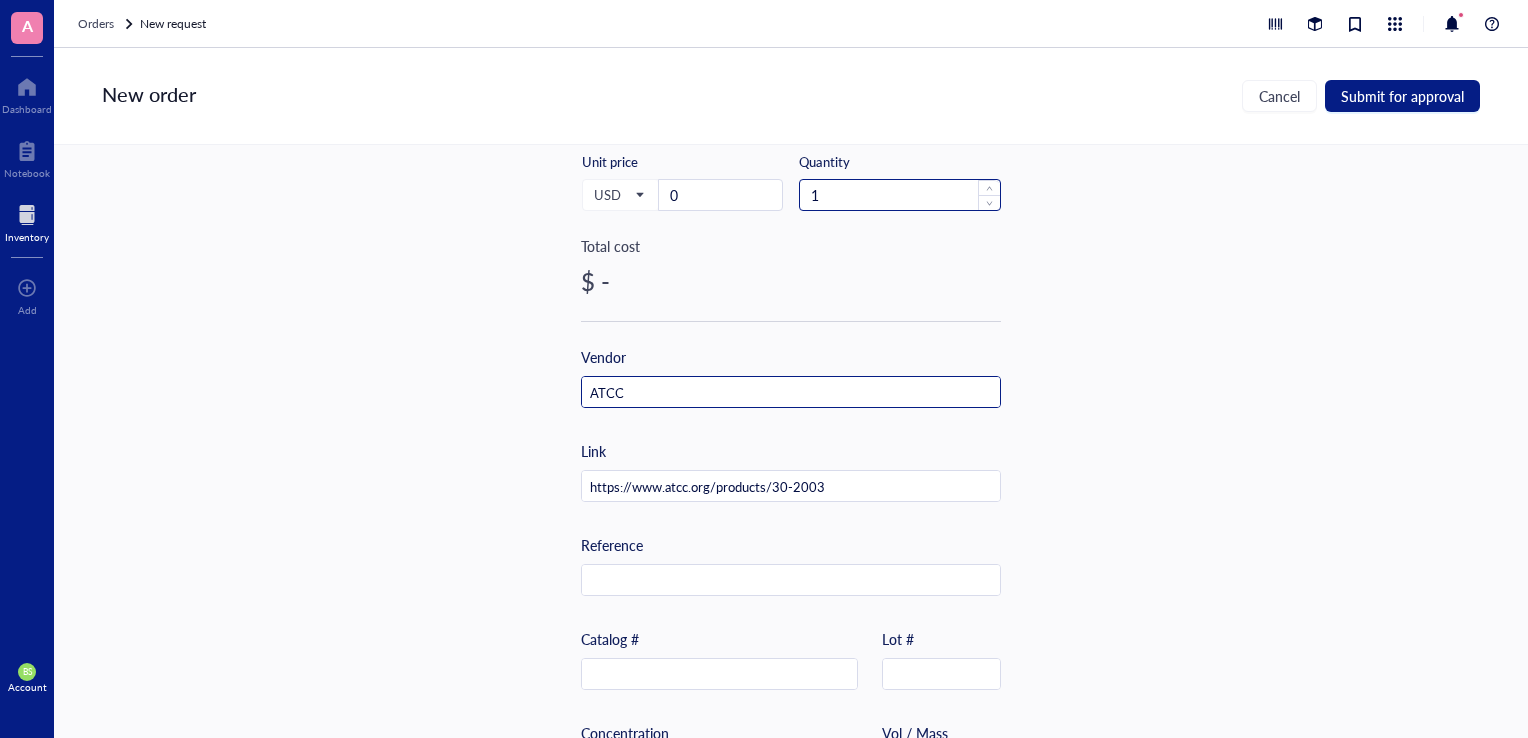 type on "ATCC" 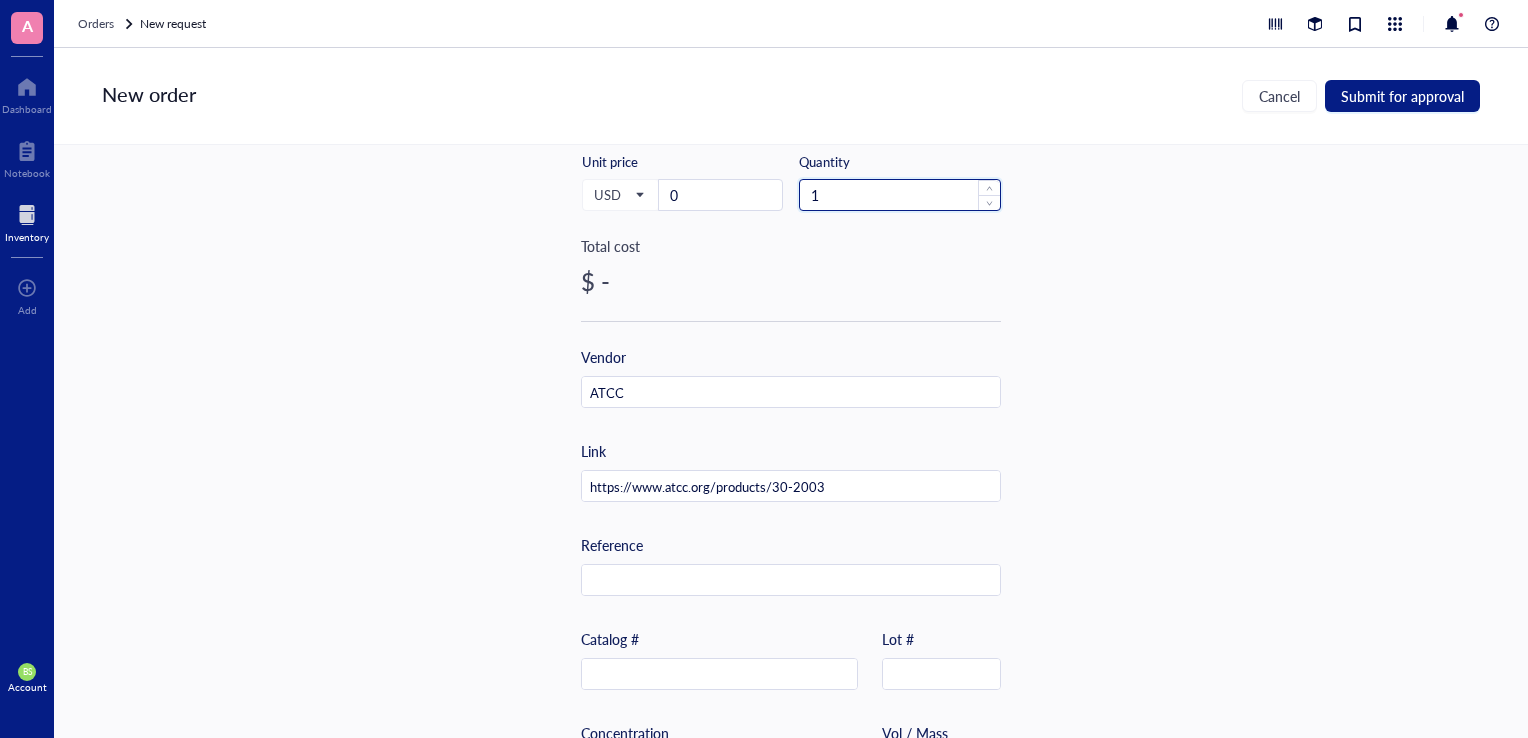 click on "1" at bounding box center (900, 195) 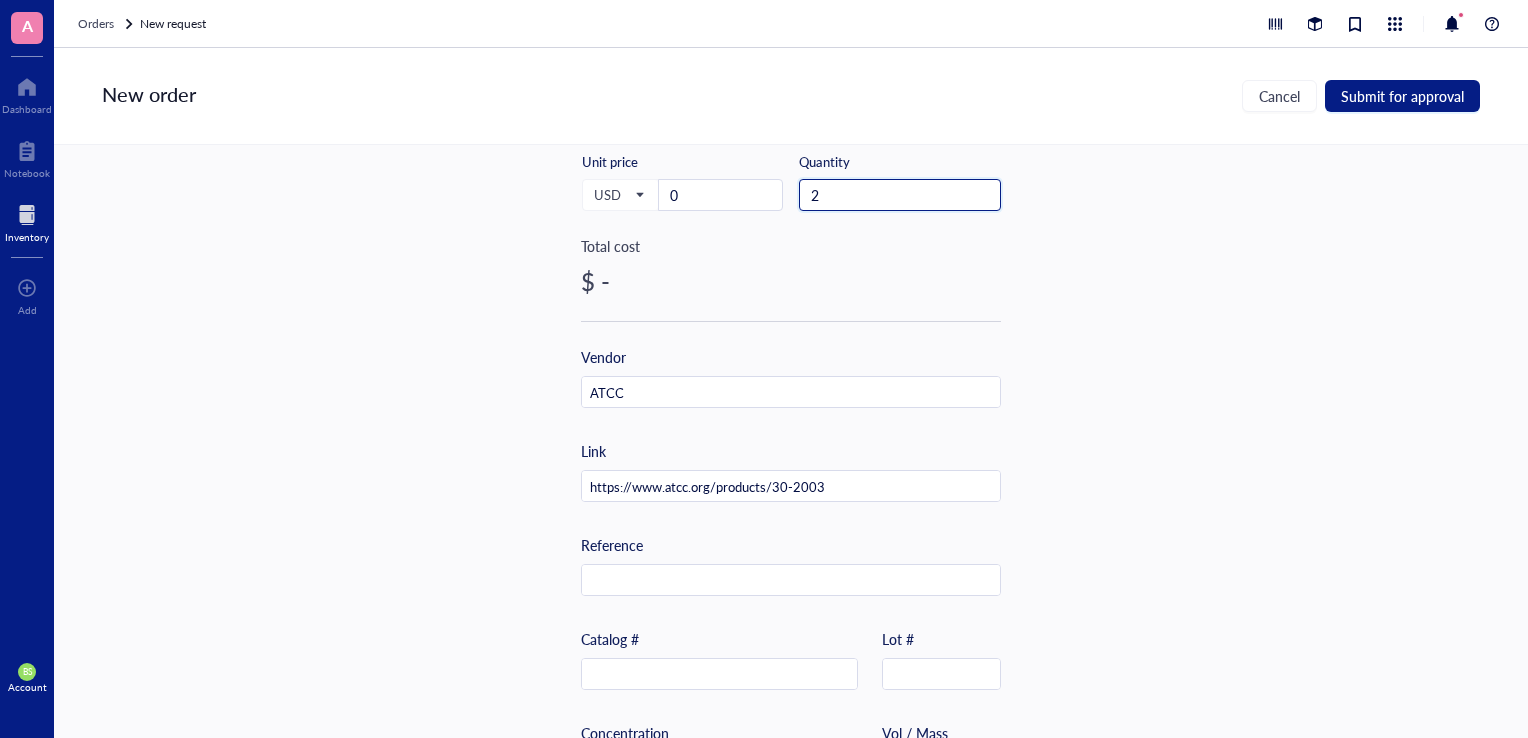 scroll, scrollTop: 200, scrollLeft: 0, axis: vertical 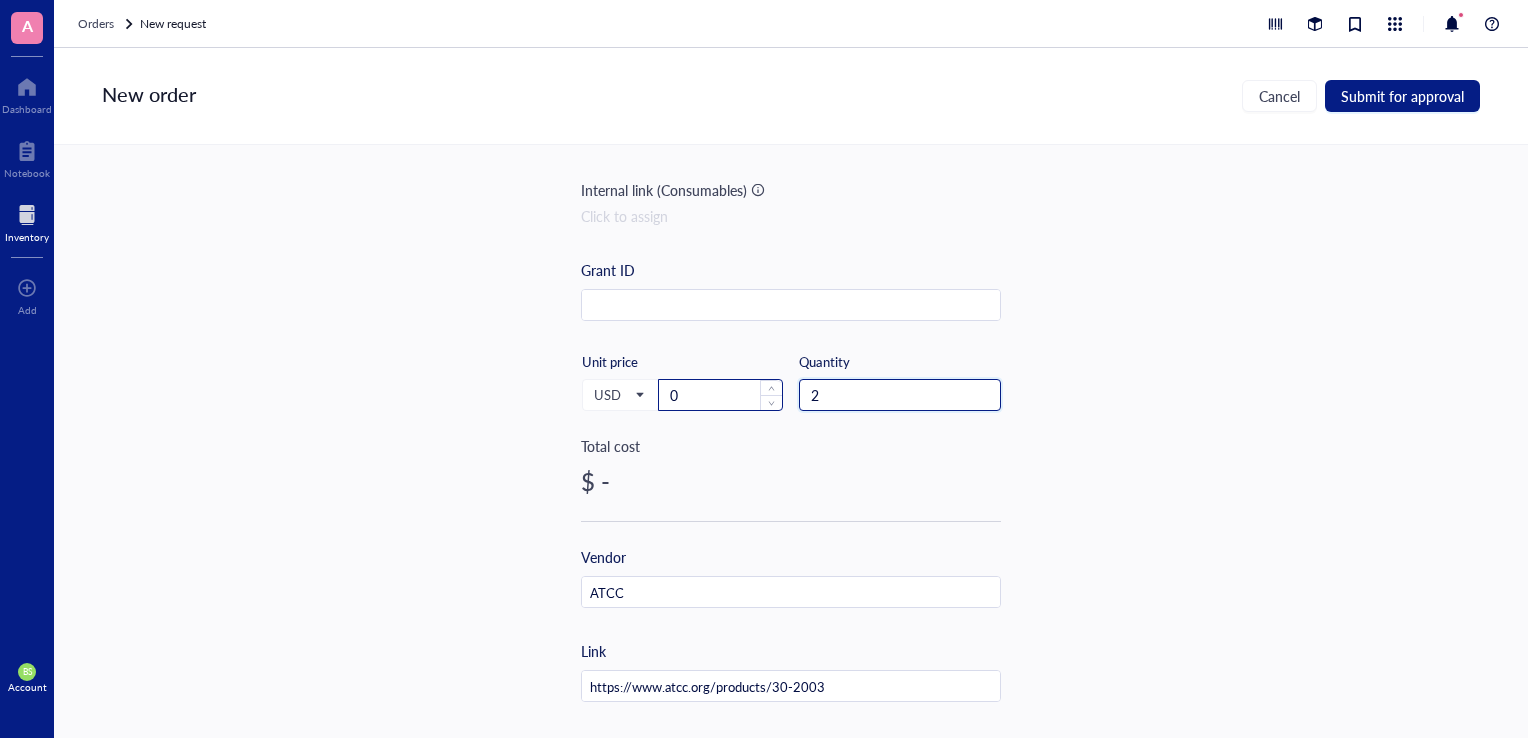 type on "2" 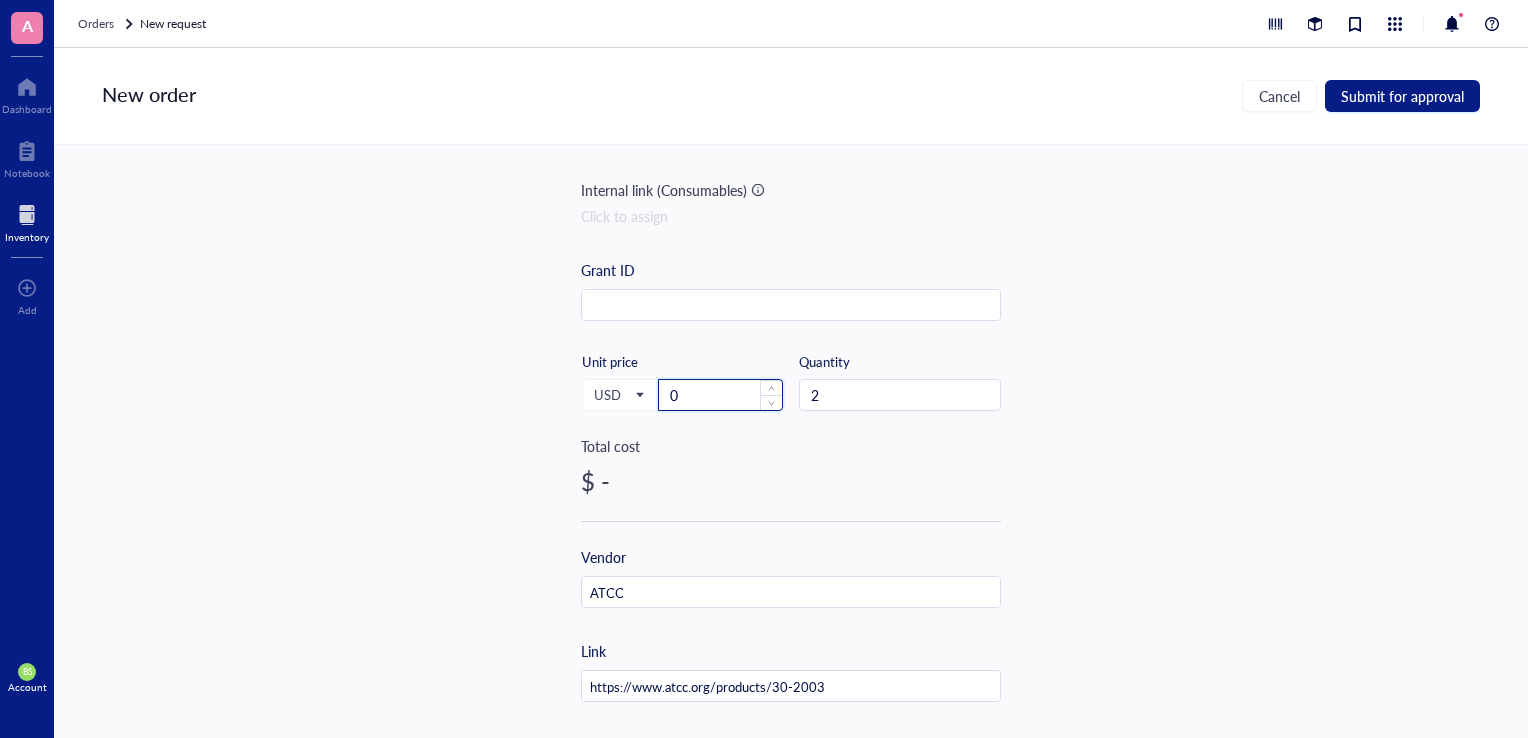 click on "0" at bounding box center (720, 395) 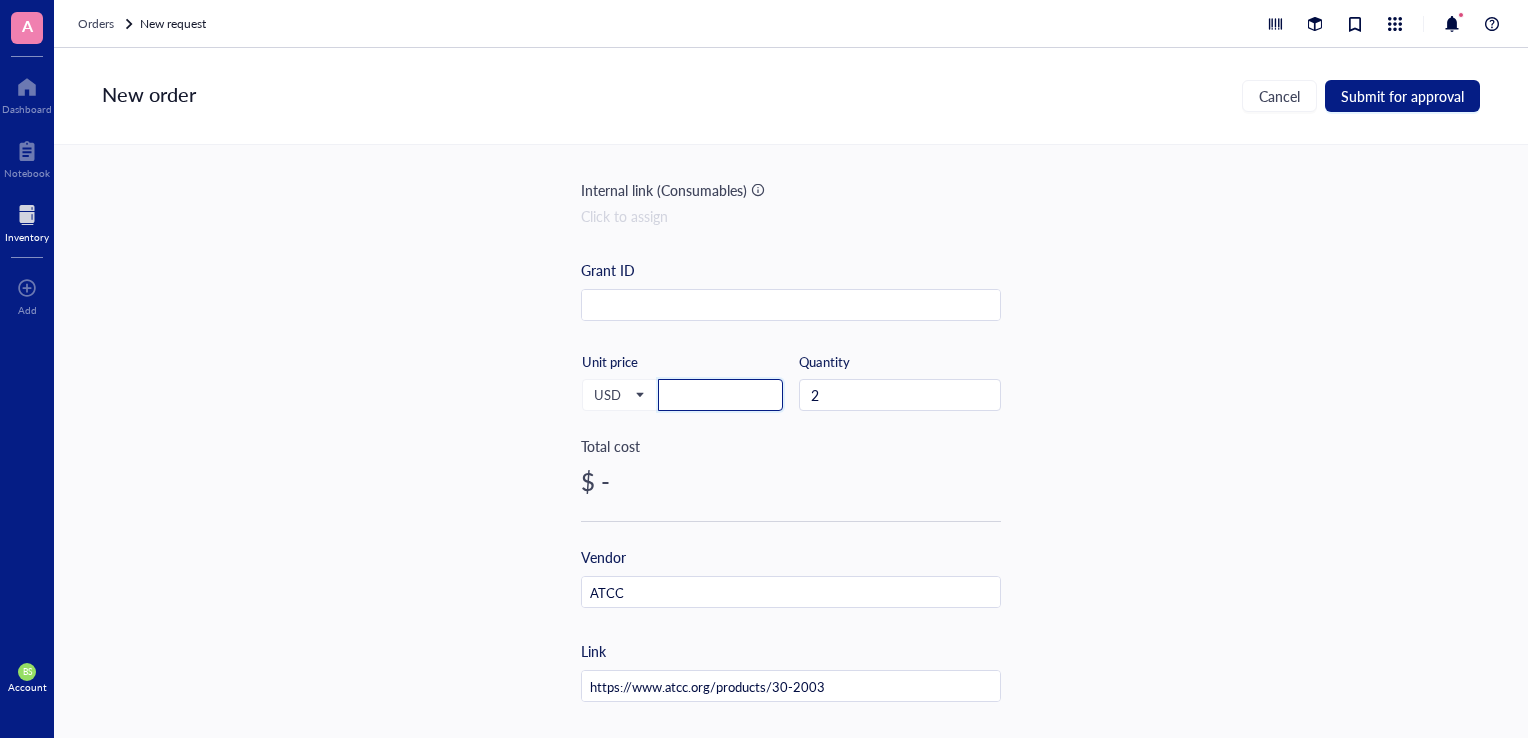 type 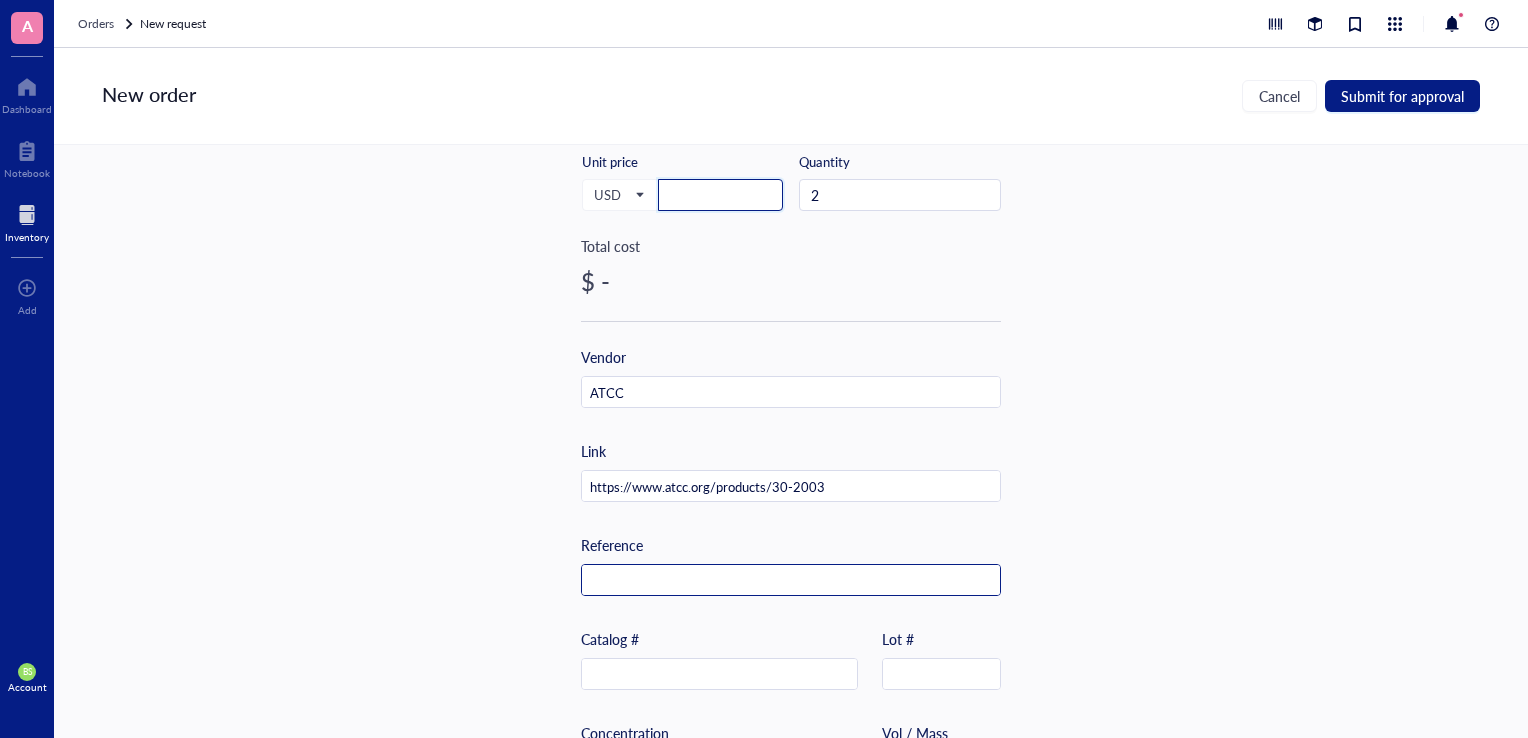 scroll, scrollTop: 592, scrollLeft: 0, axis: vertical 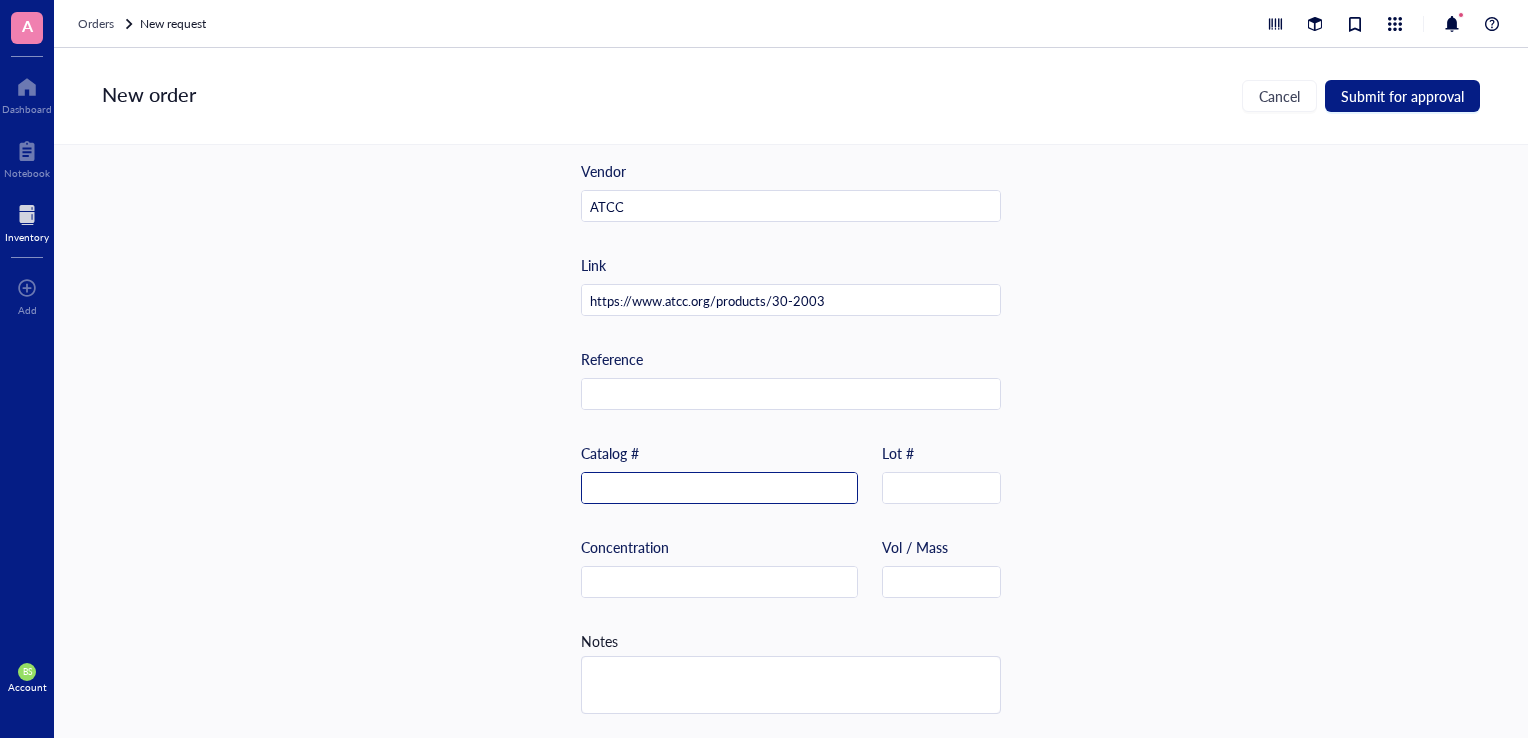 click at bounding box center (719, 489) 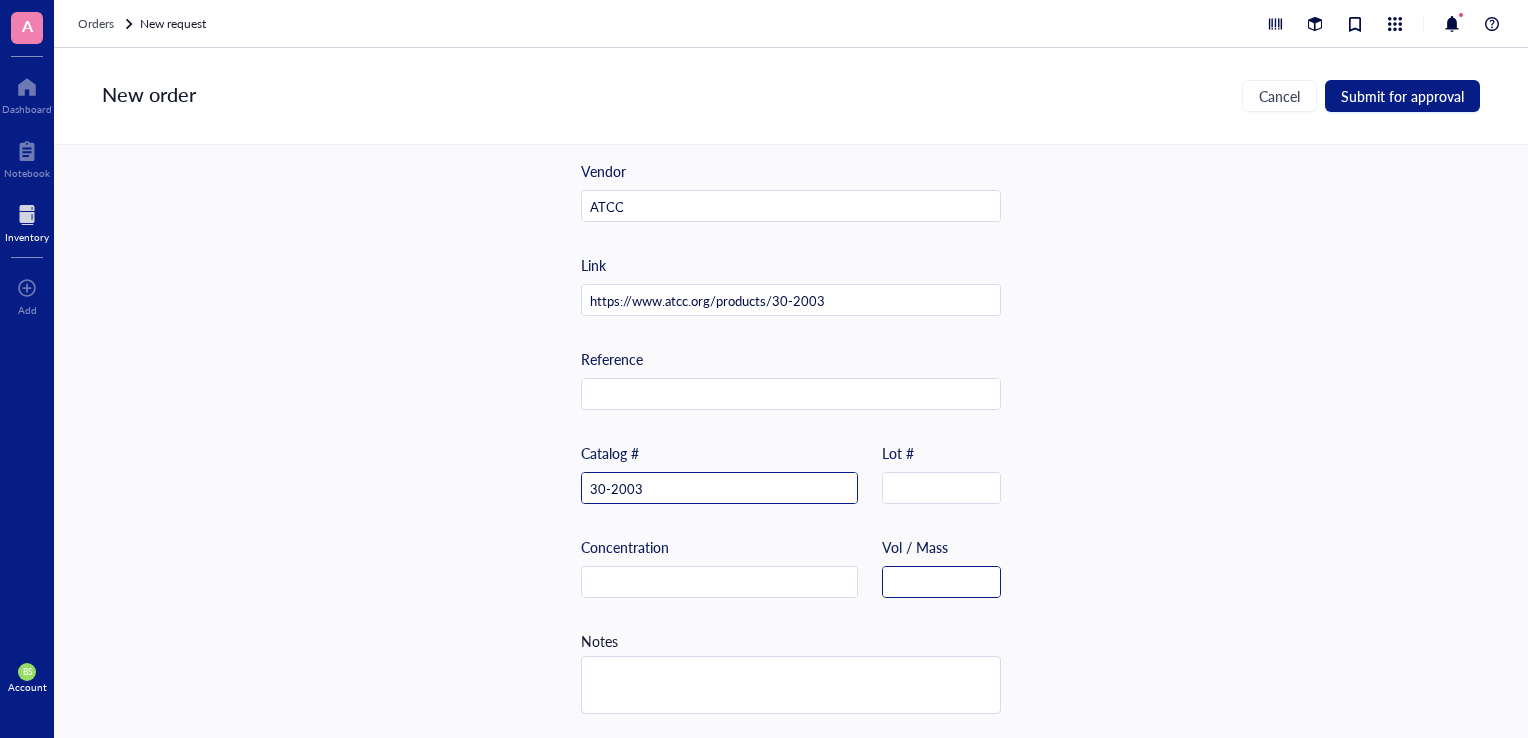 type on "30-2003" 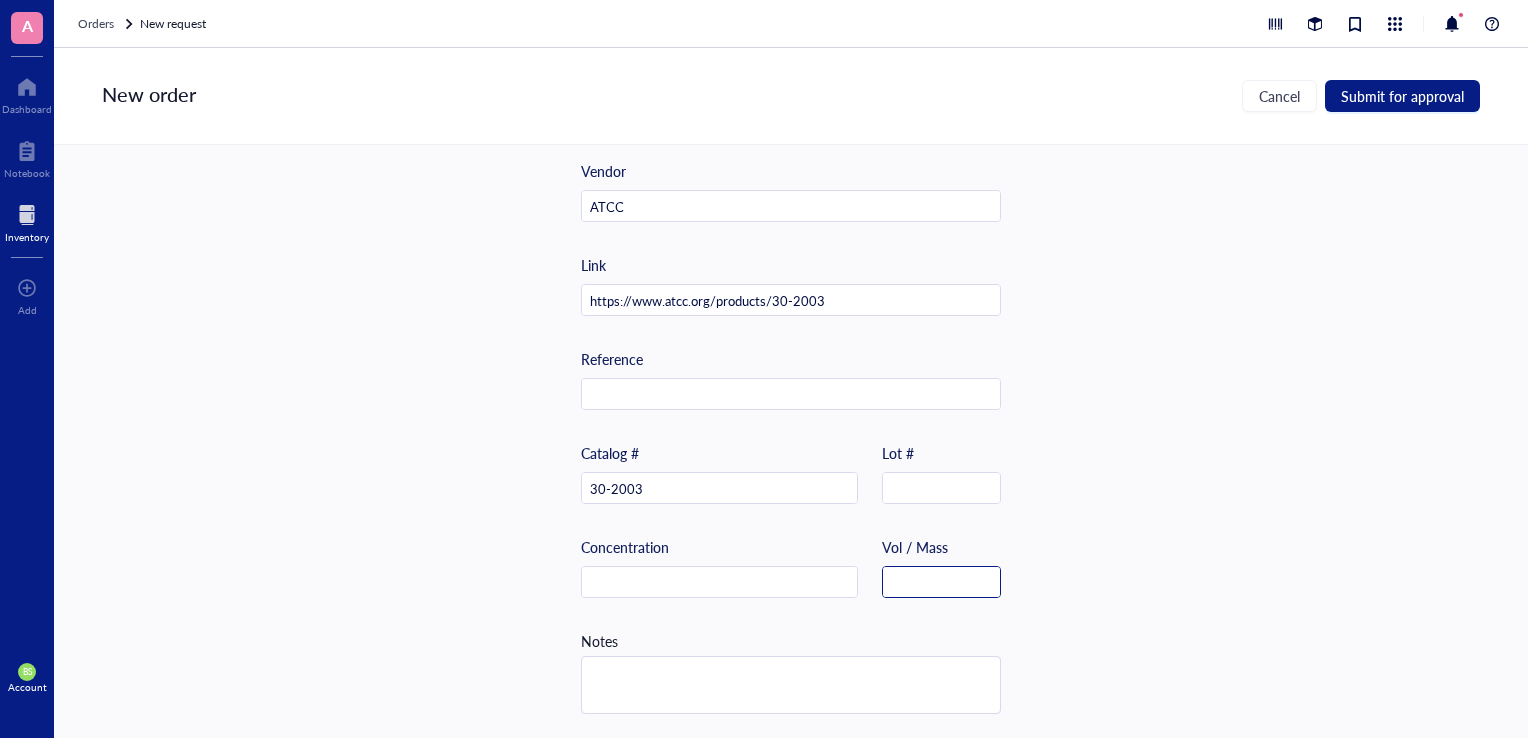 click at bounding box center [941, 583] 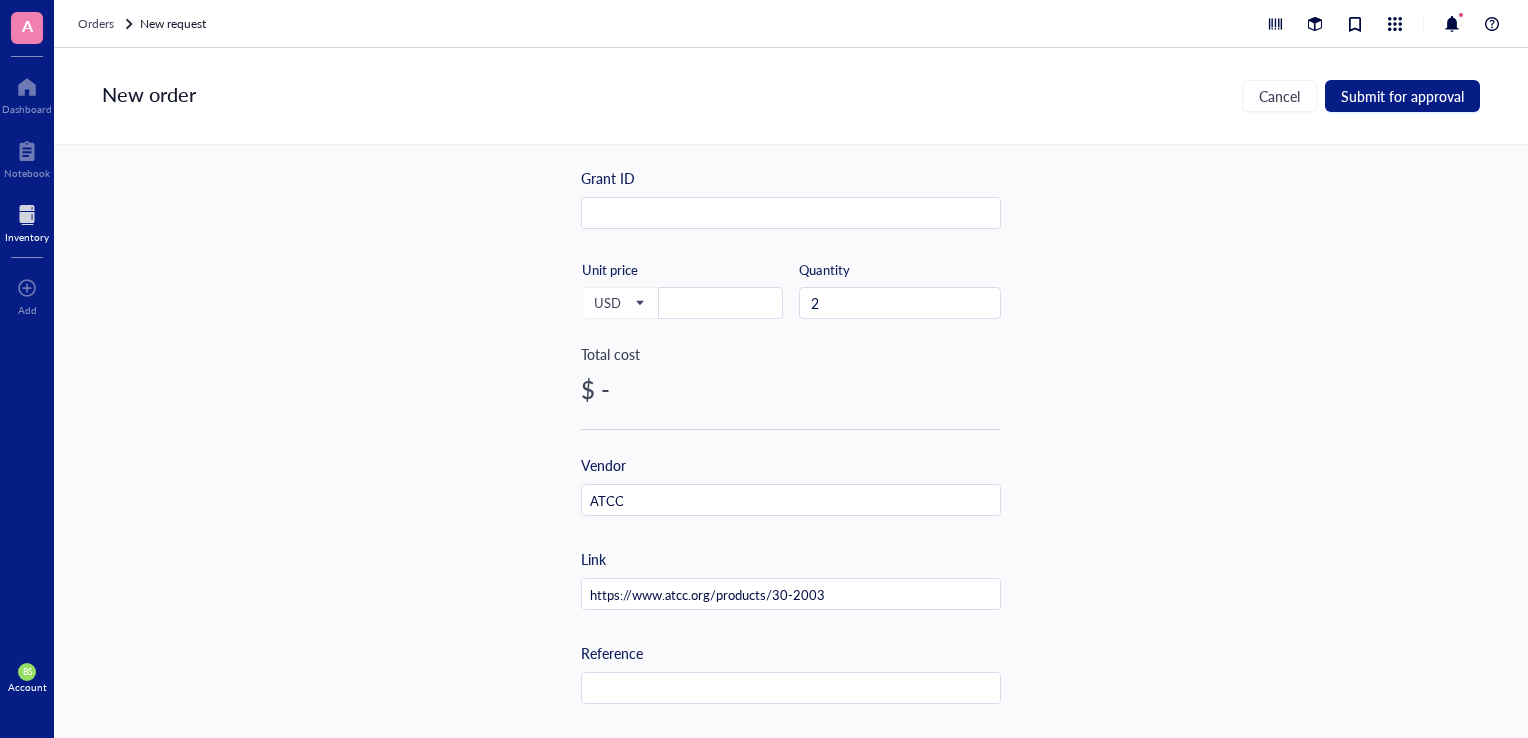 scroll, scrollTop: 192, scrollLeft: 0, axis: vertical 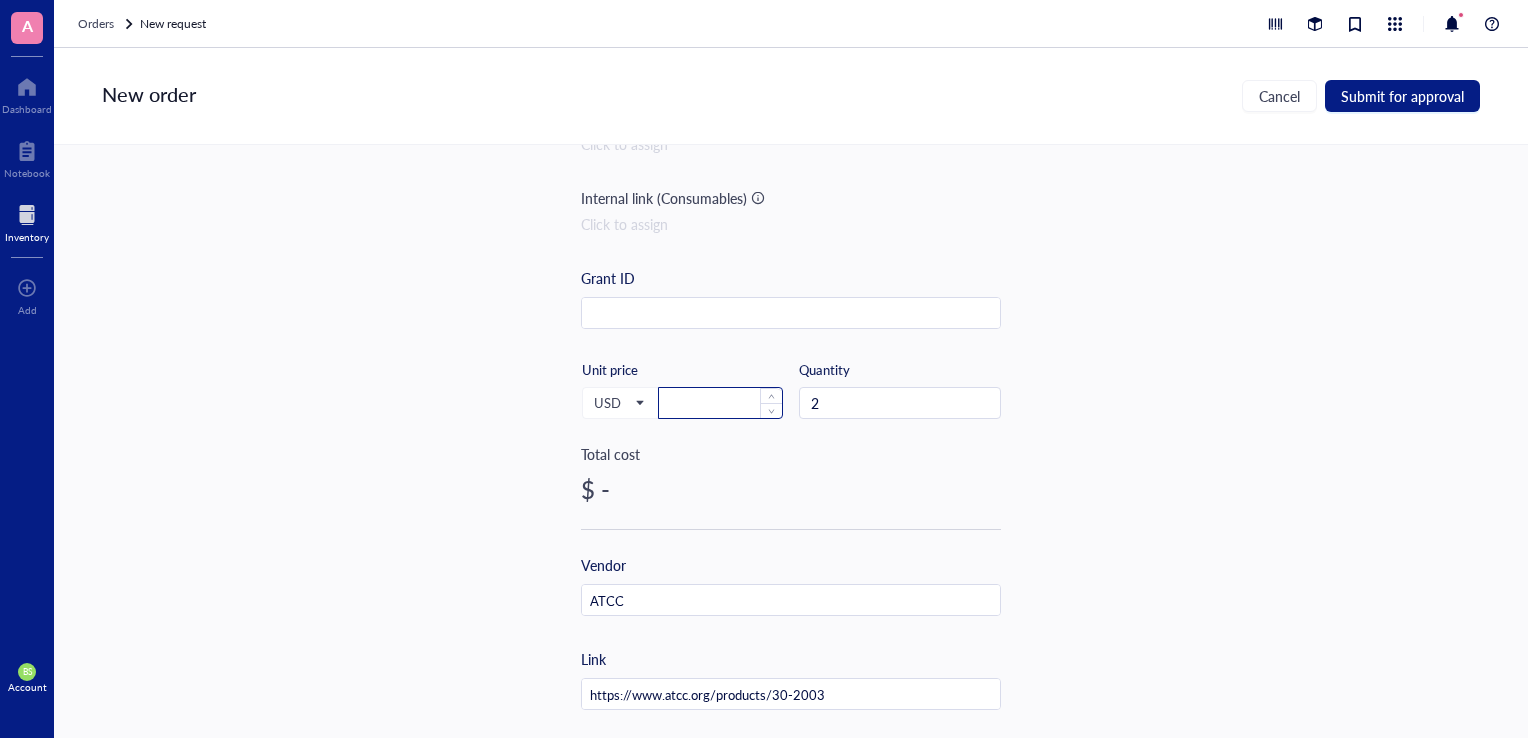 type on "500mL" 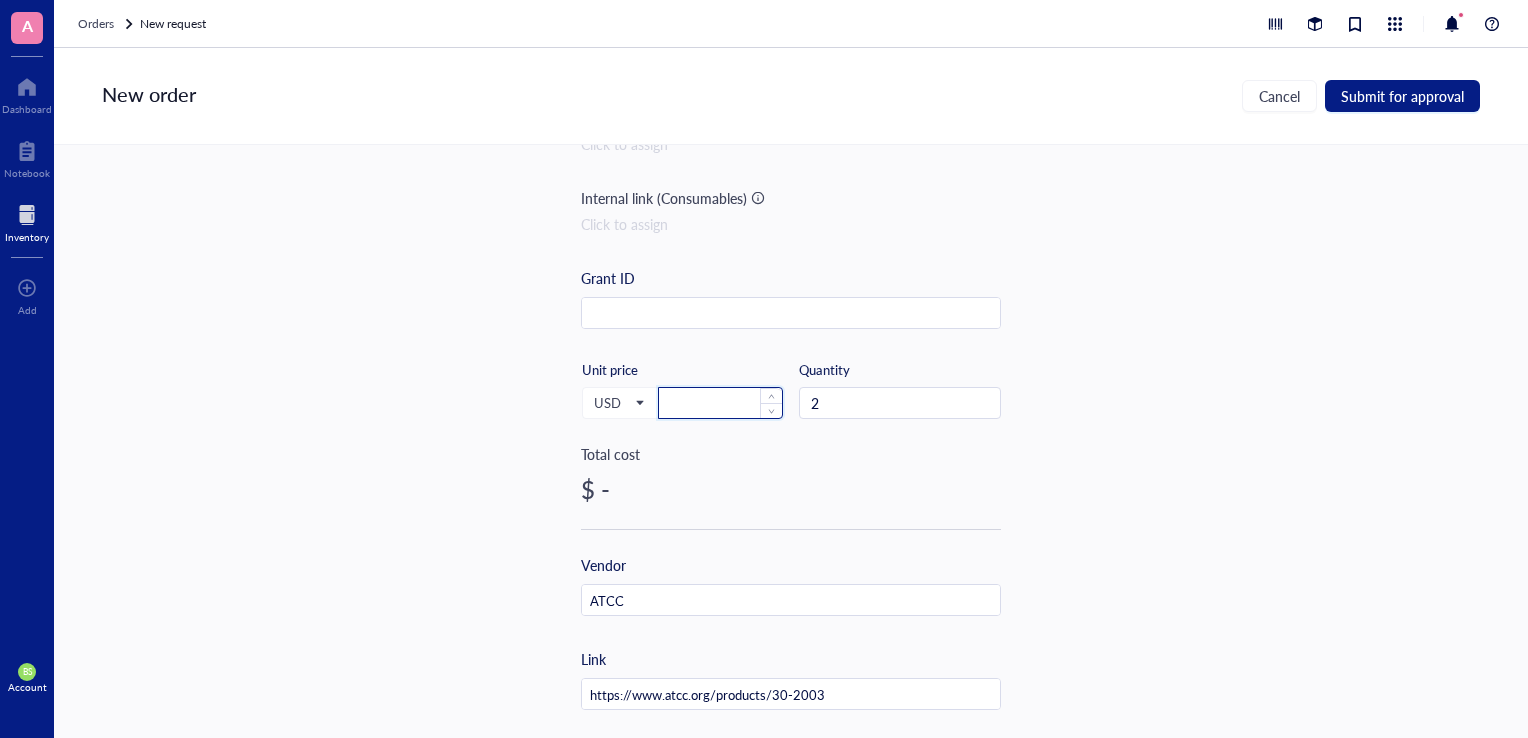 click at bounding box center (720, 403) 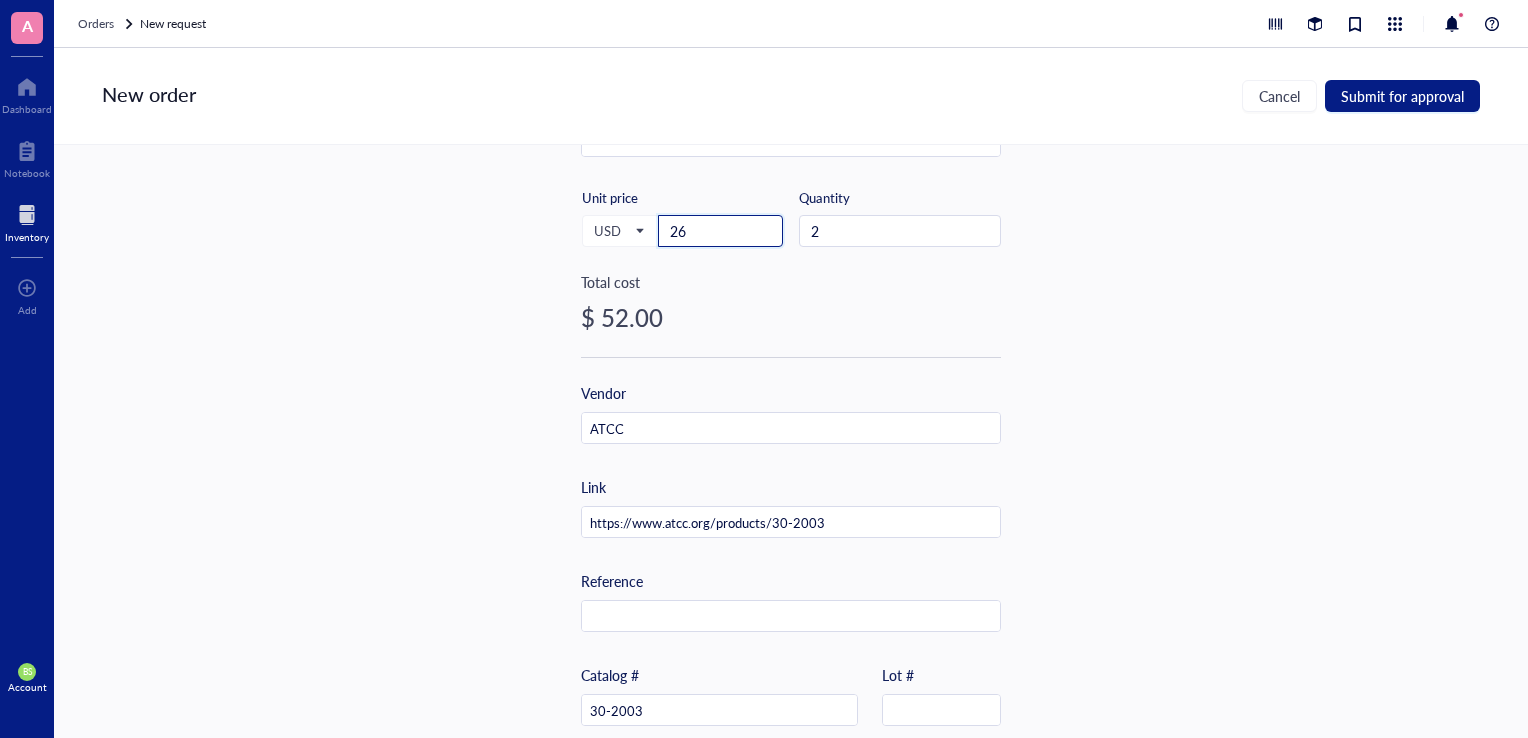 scroll, scrollTop: 0, scrollLeft: 0, axis: both 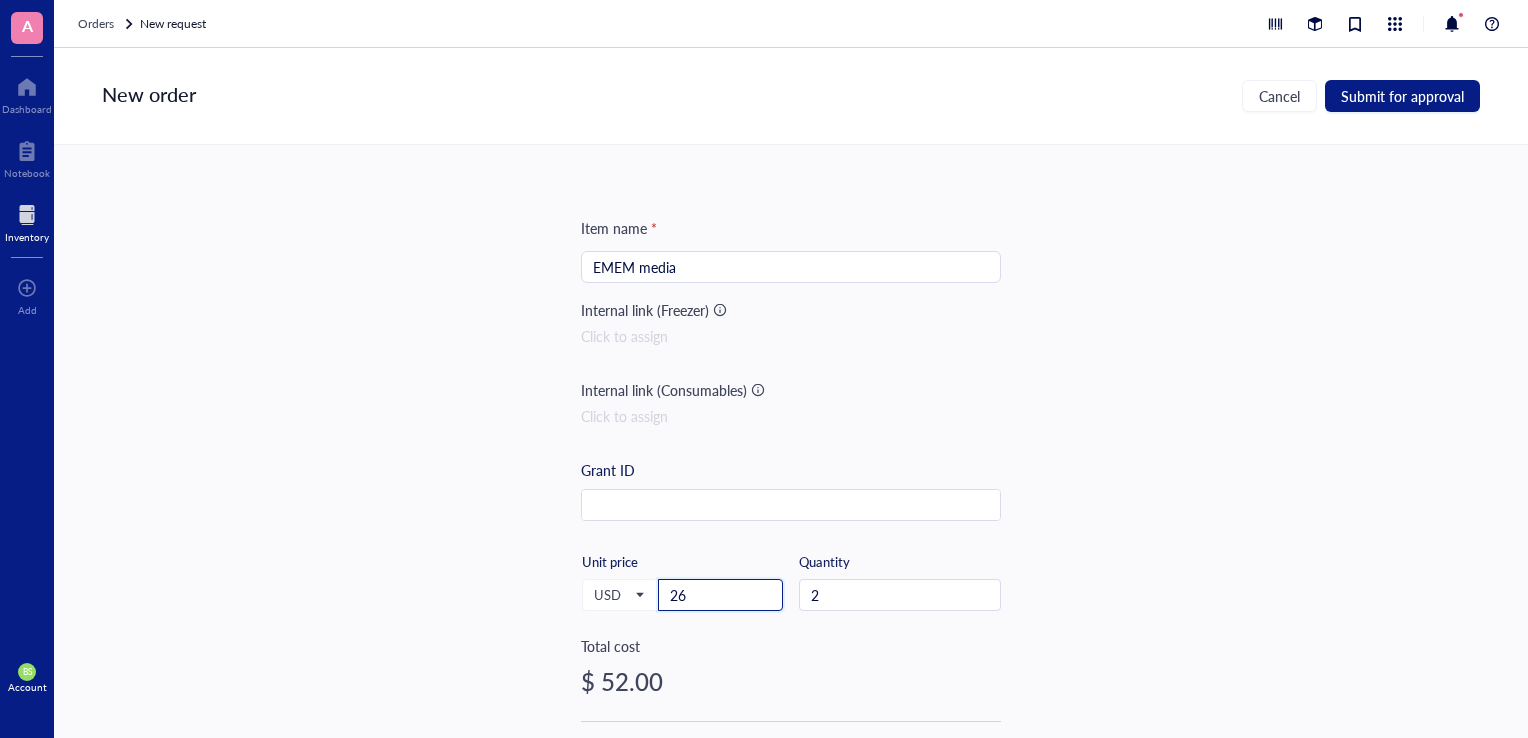 type on "26" 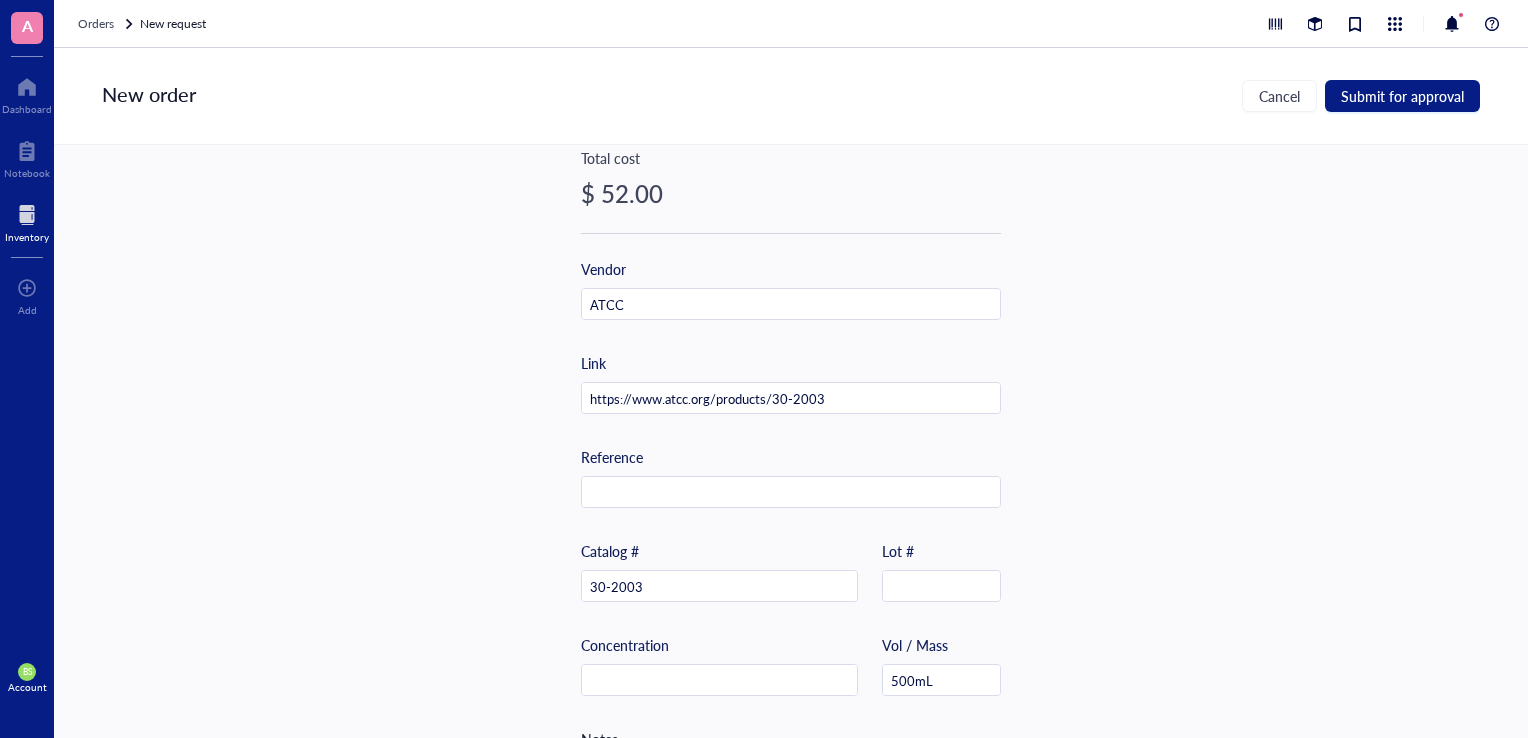 scroll, scrollTop: 592, scrollLeft: 0, axis: vertical 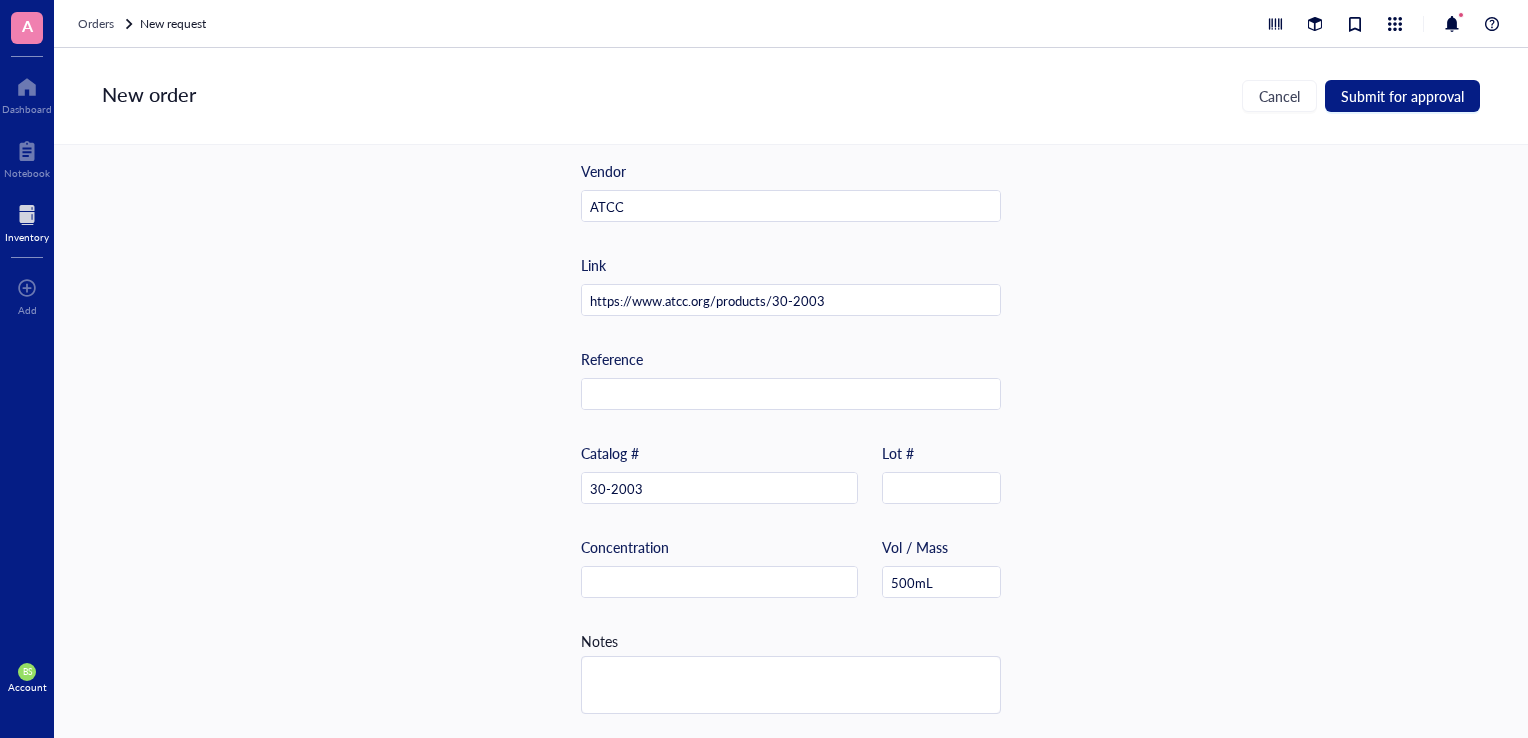 click on "Item name    * EMEM media Internal link (Freezer) Click to assign Internal link (Consumables) Click to assign Grant ID USD Unit price [PRICE] Quantity [NUMBER] Total cost $   [PRICE] Vendor ATCC Link https://www.atcc.org/products/30-2003 Reference Catalog # 30-2003 Lot # Concentration Vol / Mass [VOLUME] Notes" at bounding box center [791, 441] 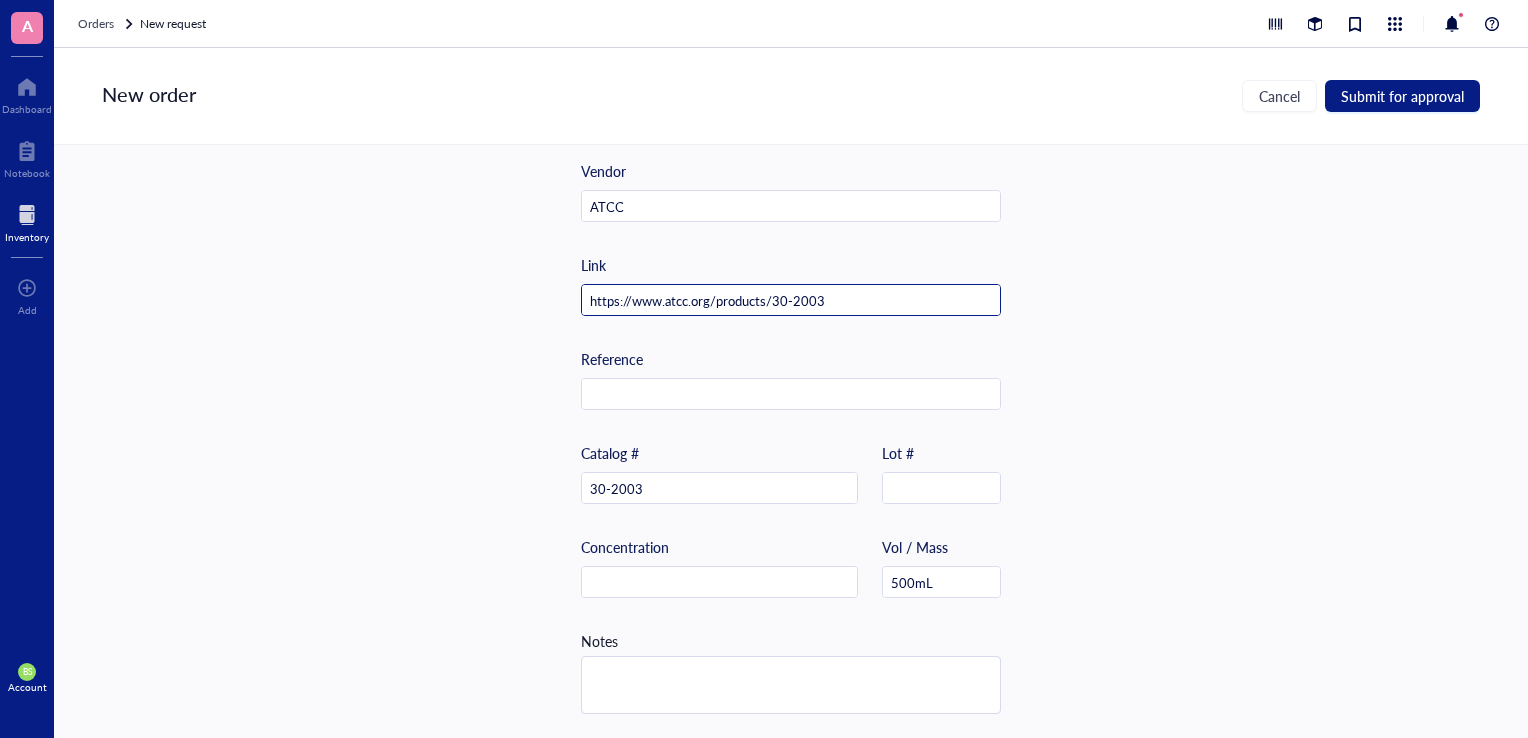 drag, startPoint x: 848, startPoint y: 282, endPoint x: 574, endPoint y: 297, distance: 274.41028 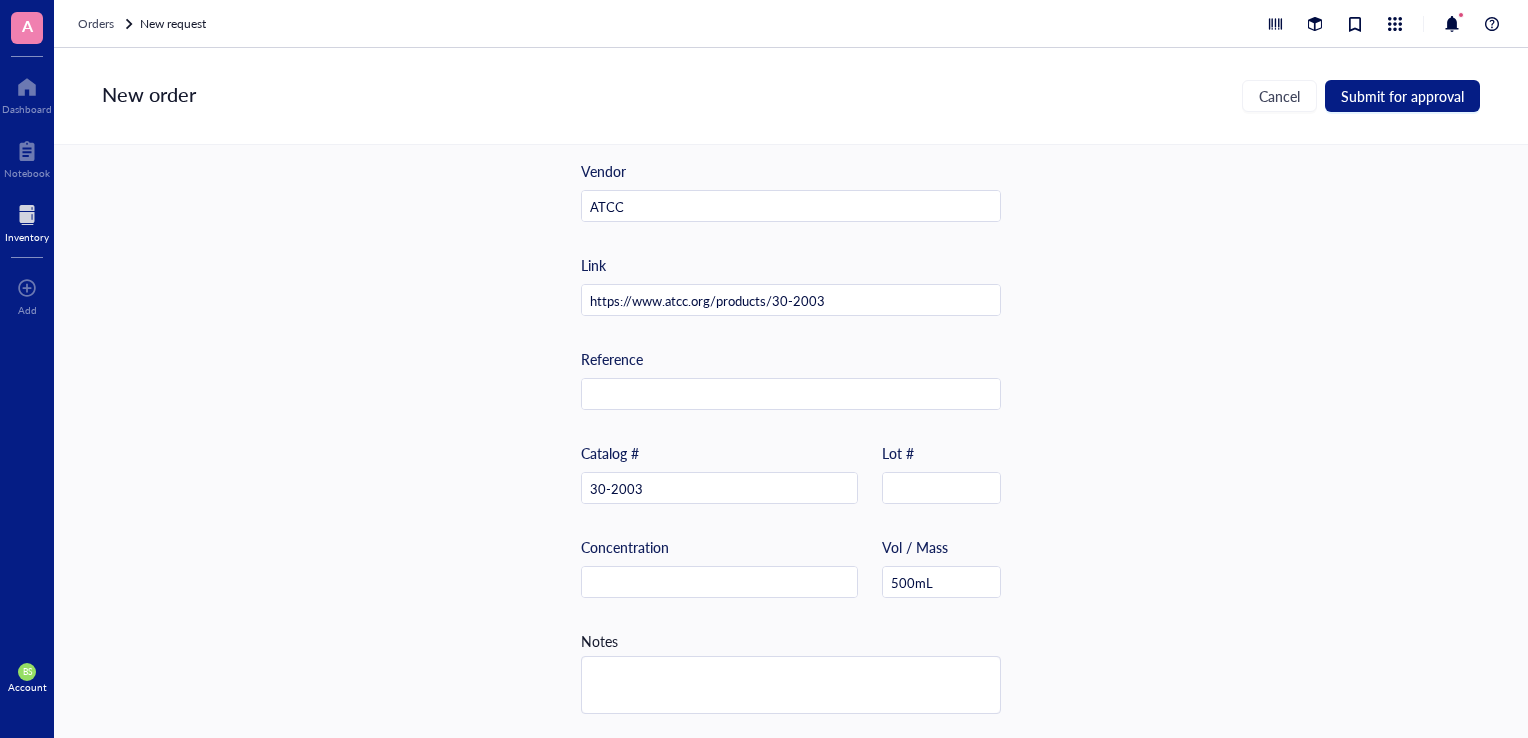click on "Item name    * EMEM media Internal link (Freezer) Click to assign Internal link (Consumables) Click to assign Grant ID USD Unit price [PRICE] Quantity [NUMBER] Total cost $   [PRICE] Vendor ATCC Link https://www.atcc.org/products/30-2003 Reference Catalog # 30-2003 Lot # Concentration Vol / Mass [VOLUME] Notes" at bounding box center (791, 441) 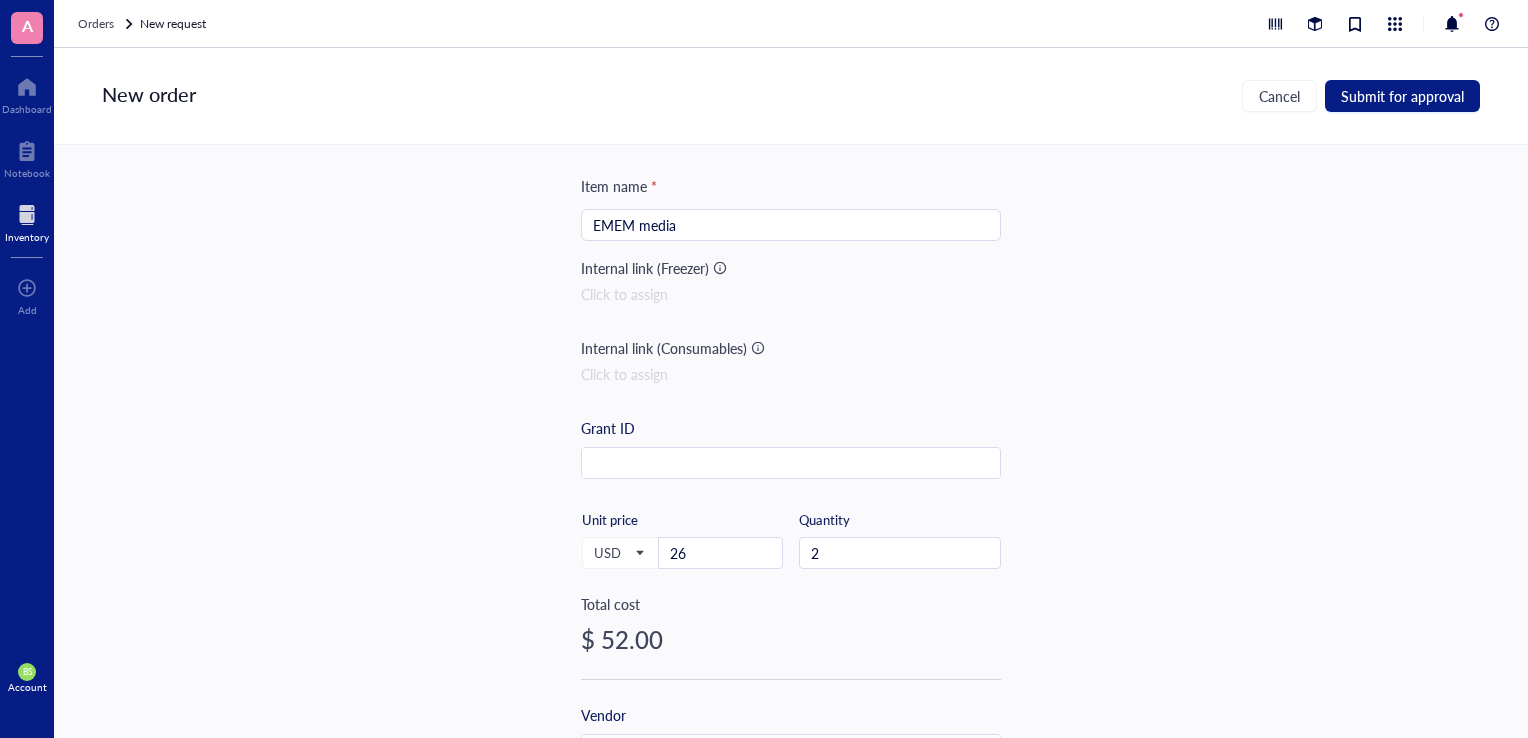scroll, scrollTop: 0, scrollLeft: 0, axis: both 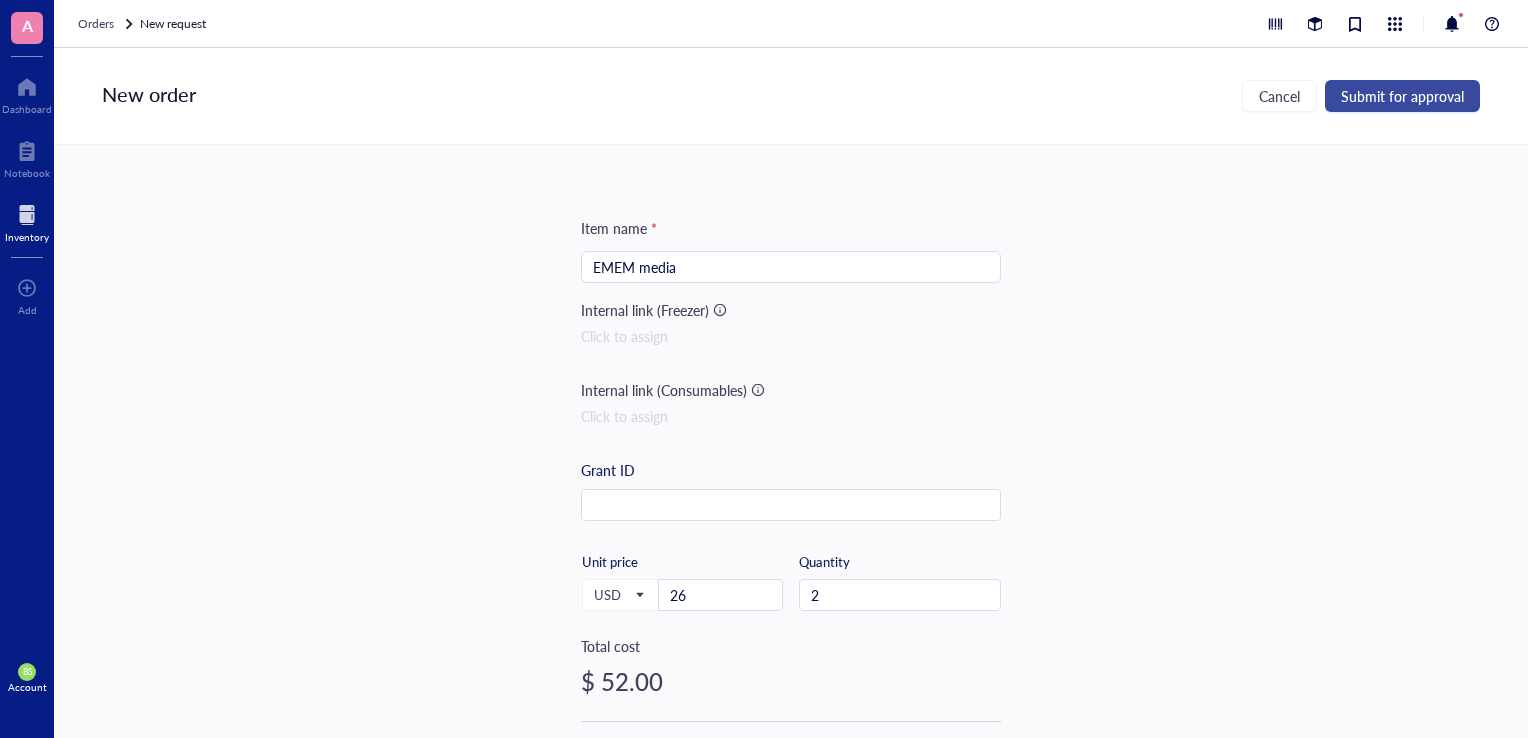 click on "Submit for approval" at bounding box center [1402, 96] 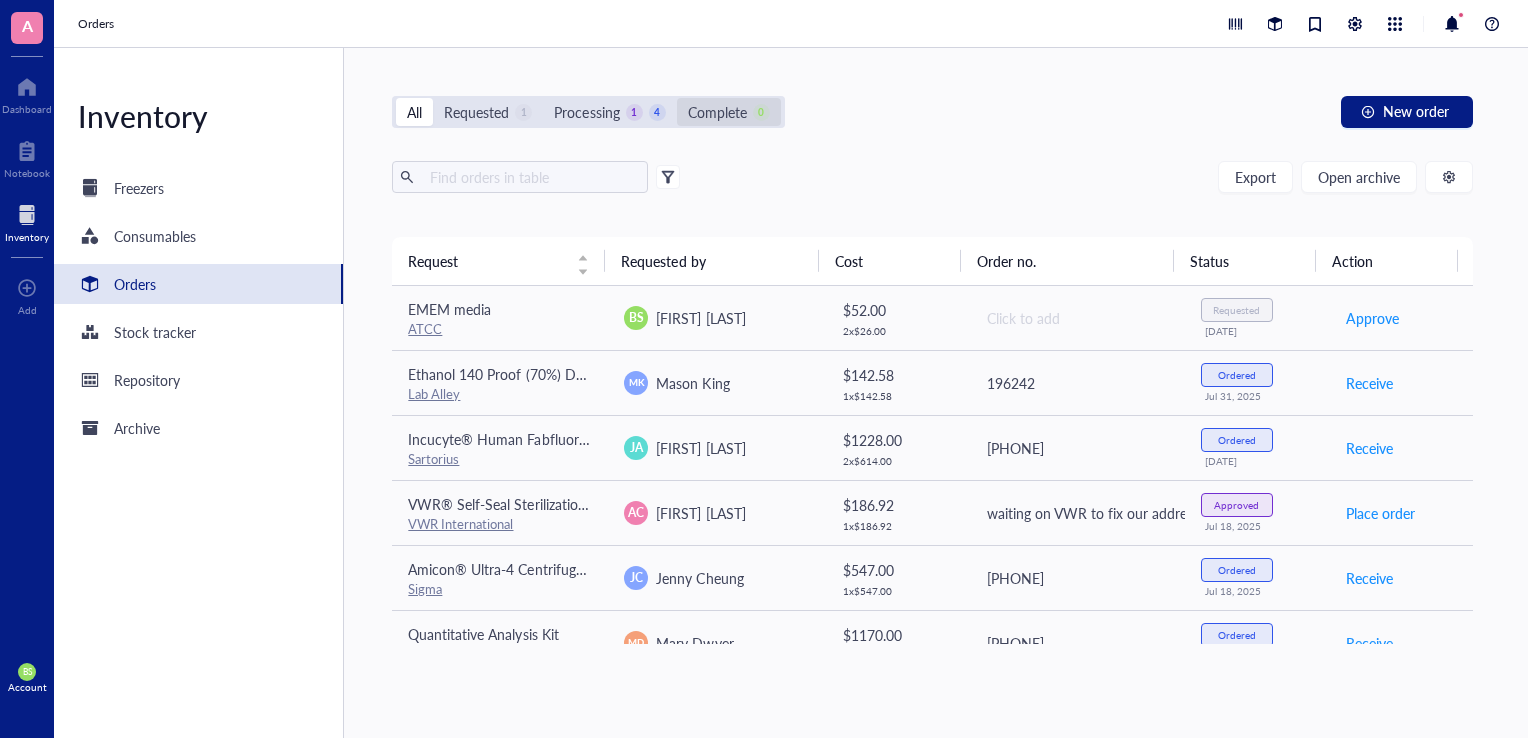click on "Complete" at bounding box center (717, 112) 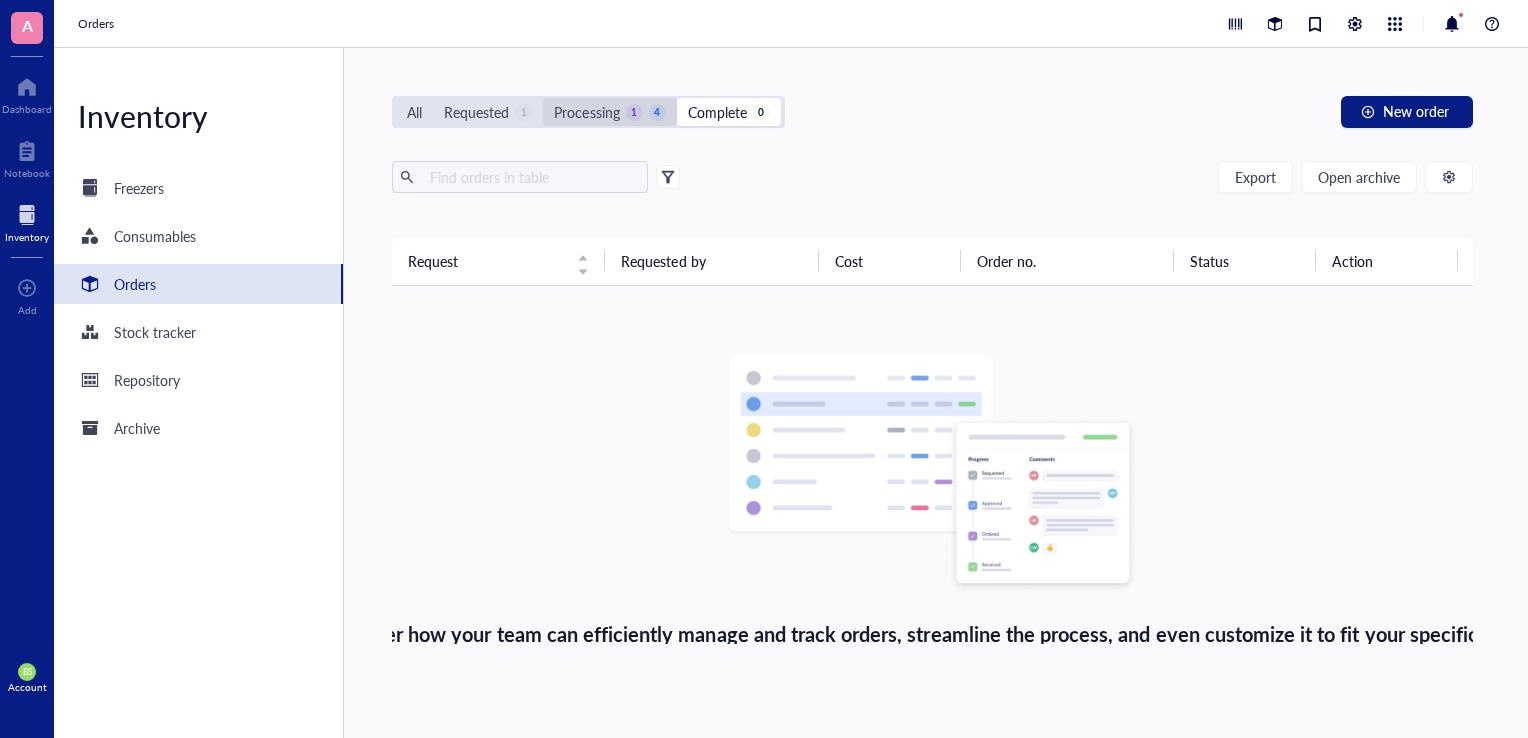 click on "Processing" at bounding box center (586, 112) 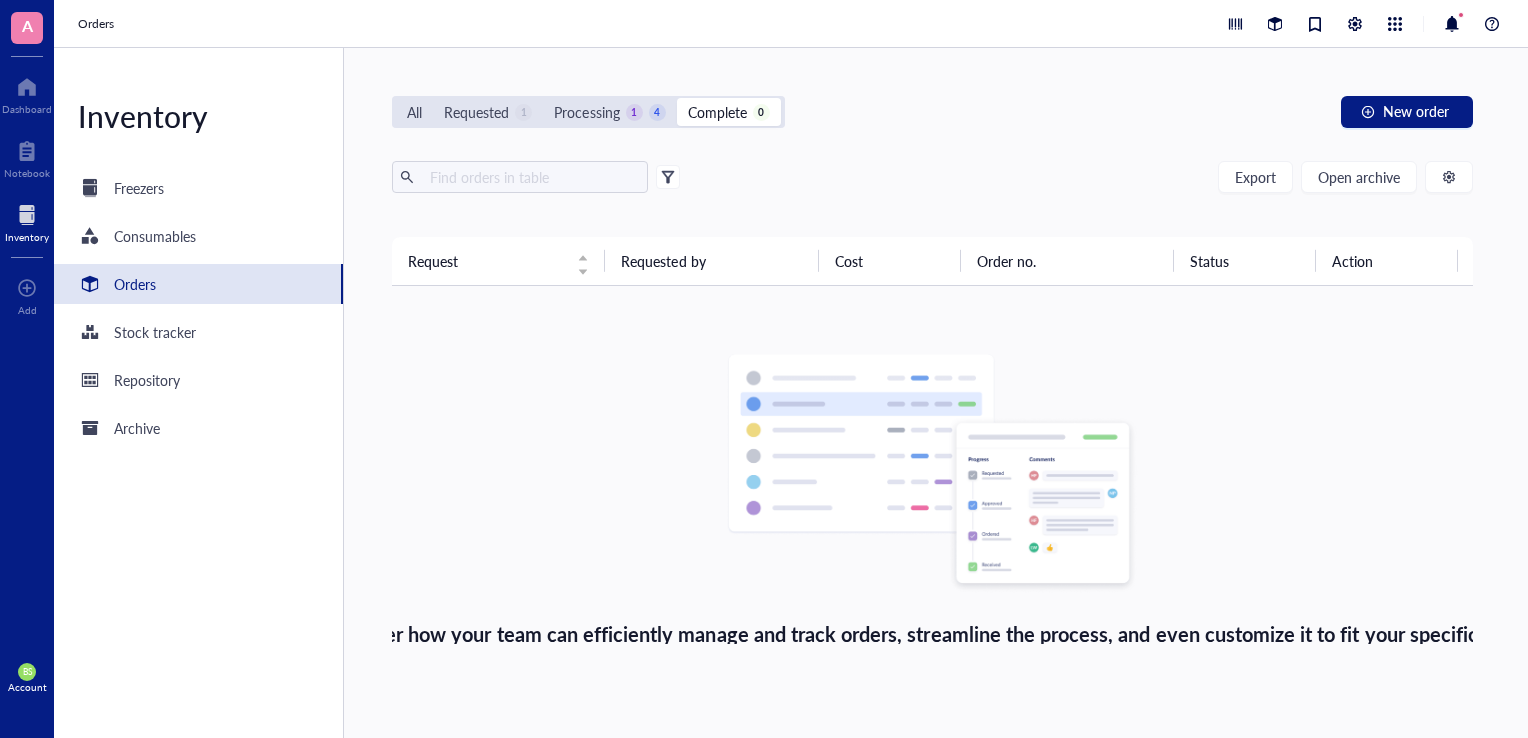 drag, startPoint x: 574, startPoint y: 110, endPoint x: 909, endPoint y: 120, distance: 335.14923 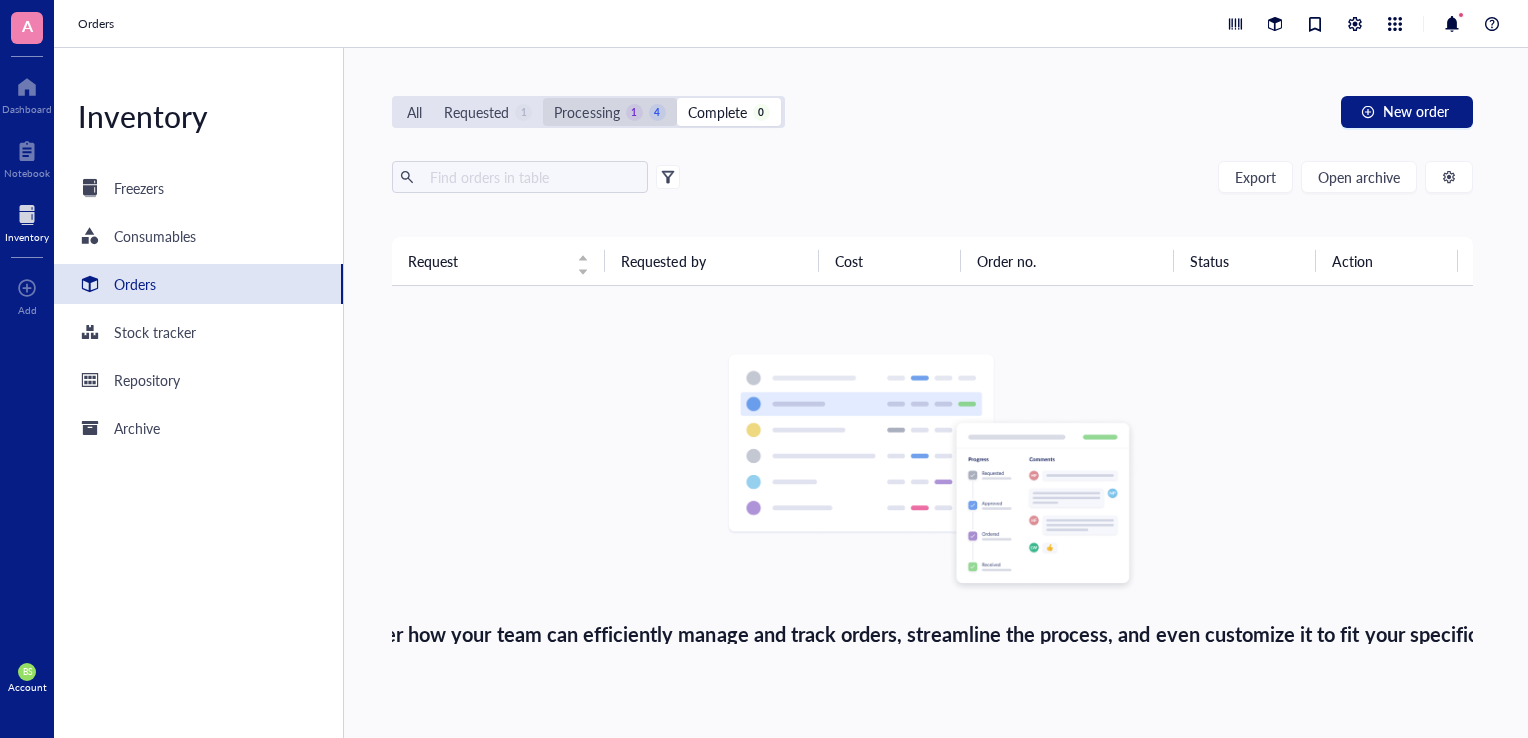 click on "Processing" at bounding box center (586, 112) 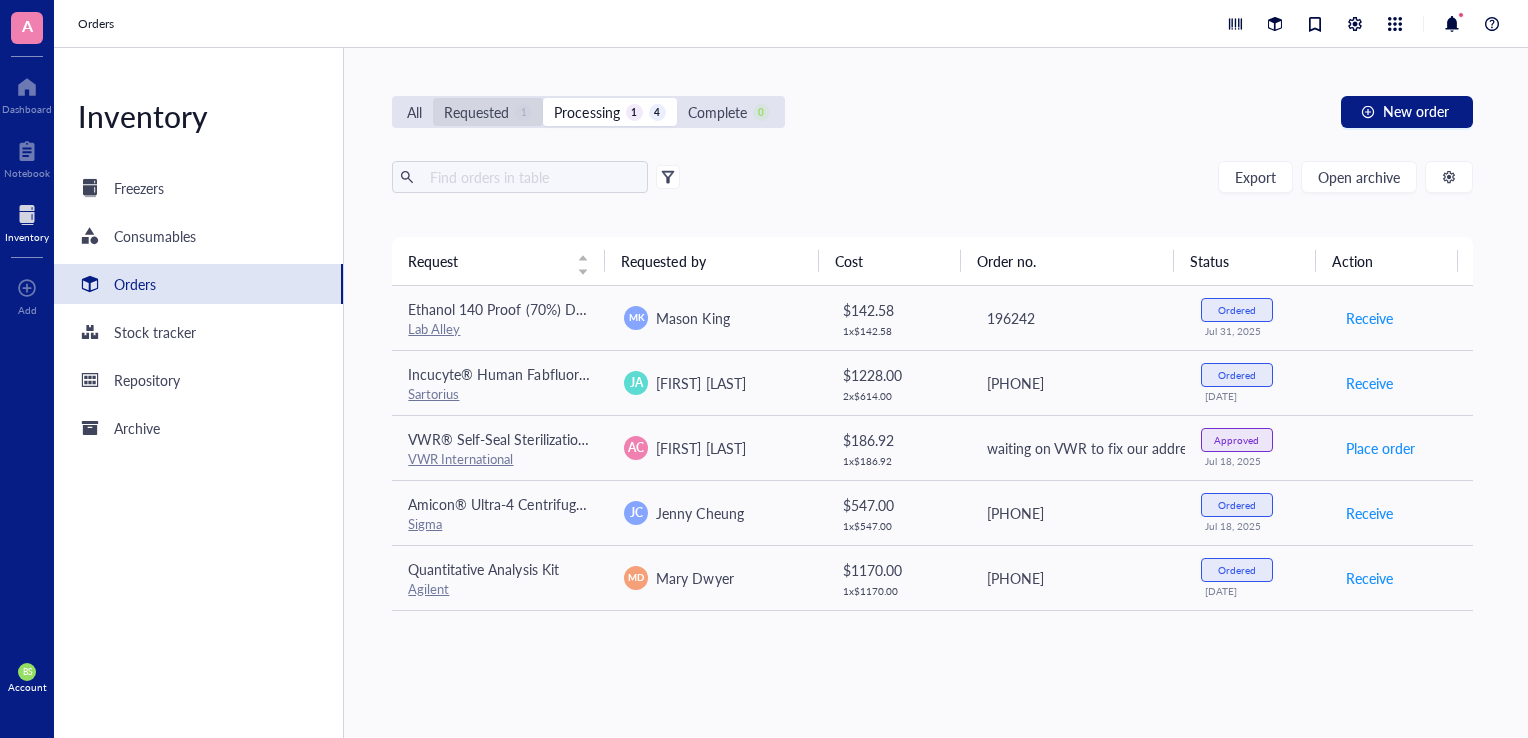 click on "Requested" at bounding box center [476, 112] 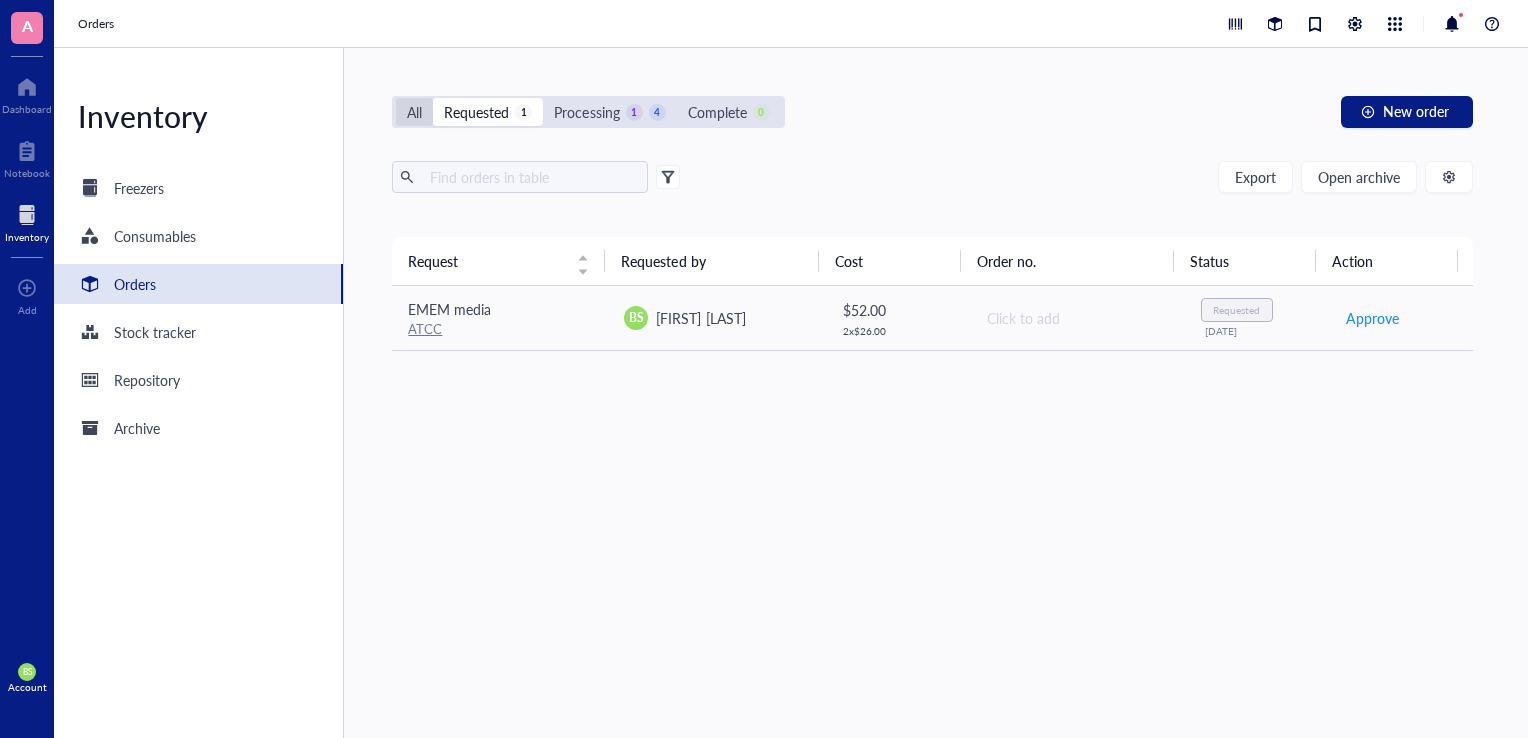 click on "All" at bounding box center (414, 112) 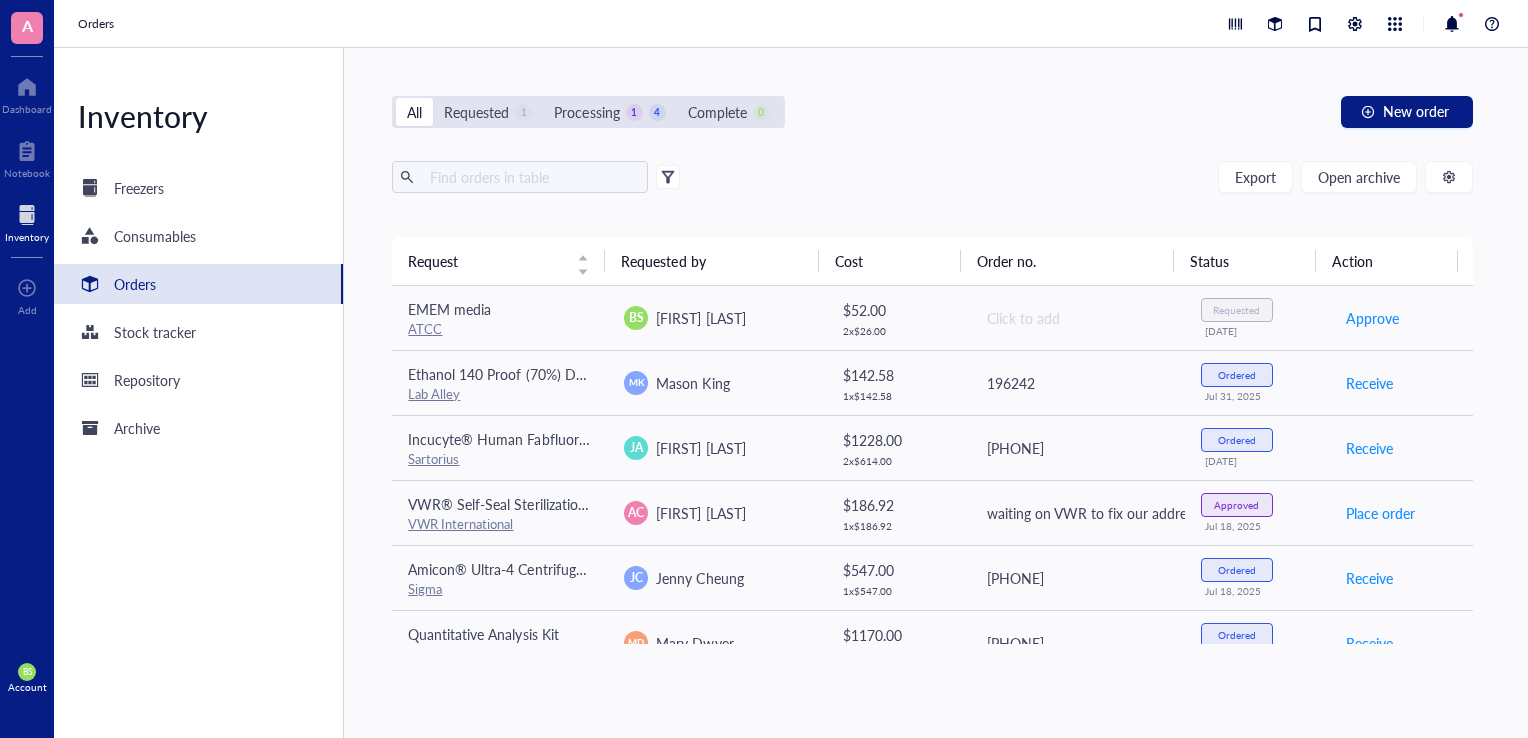 click on "All Requested 1 Processing 1 4 Complete 0 New order" at bounding box center [932, 112] 